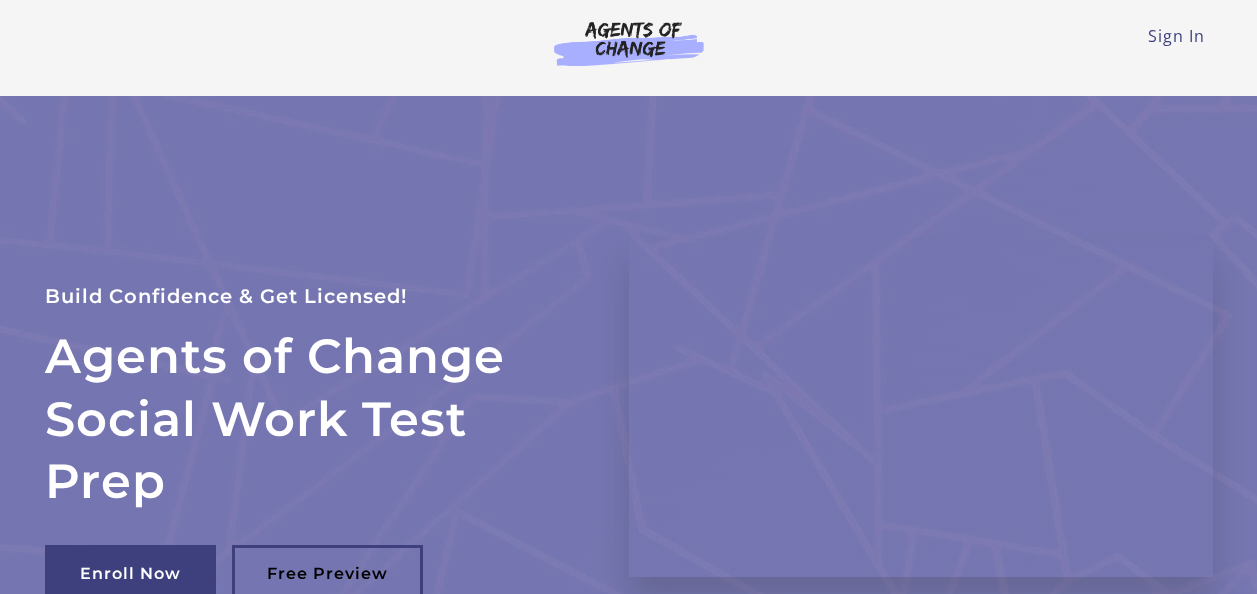 scroll, scrollTop: 0, scrollLeft: 0, axis: both 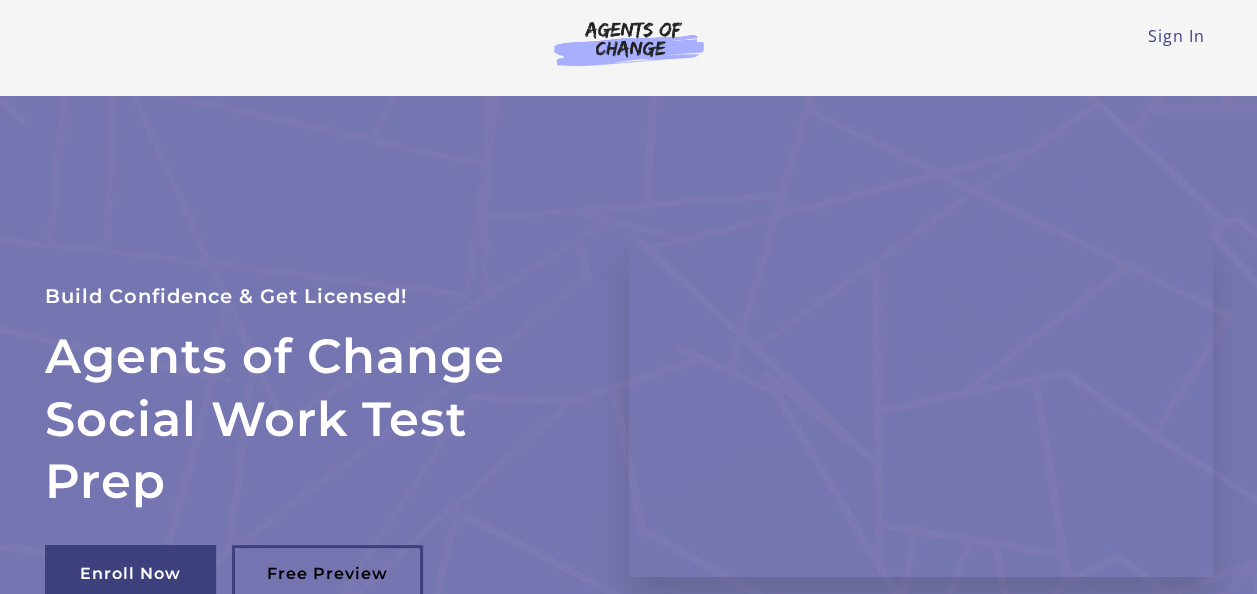 click on "Sign In
Toggle menu
Menu
Sign In" at bounding box center [629, 40] 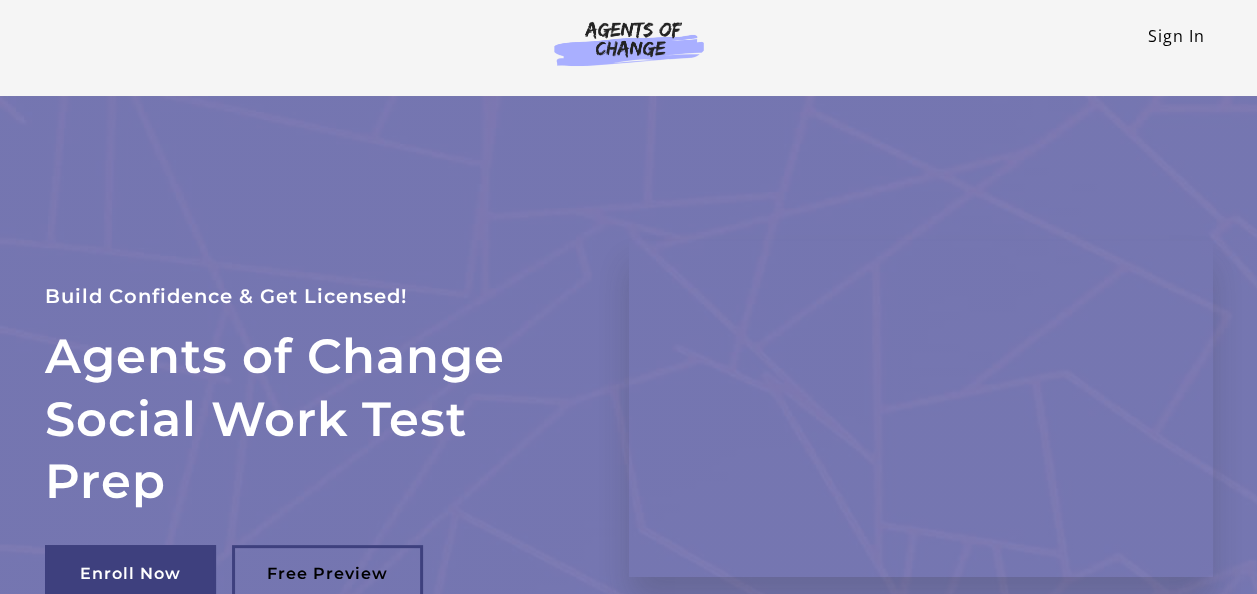 click on "Sign In" at bounding box center (1176, 36) 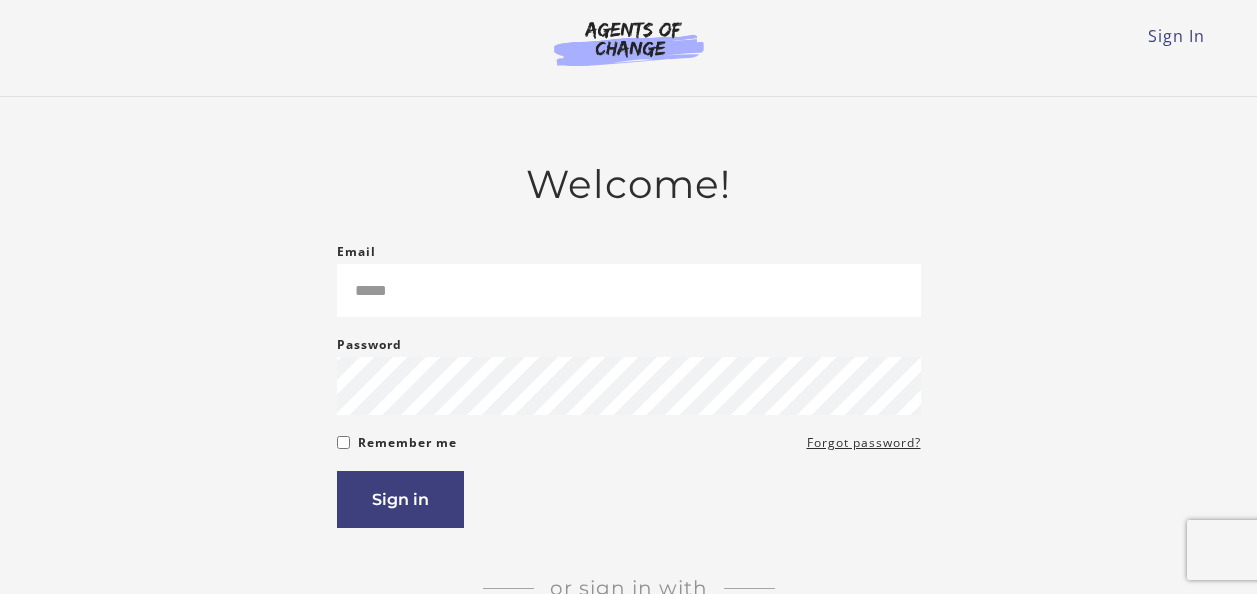 scroll, scrollTop: 0, scrollLeft: 0, axis: both 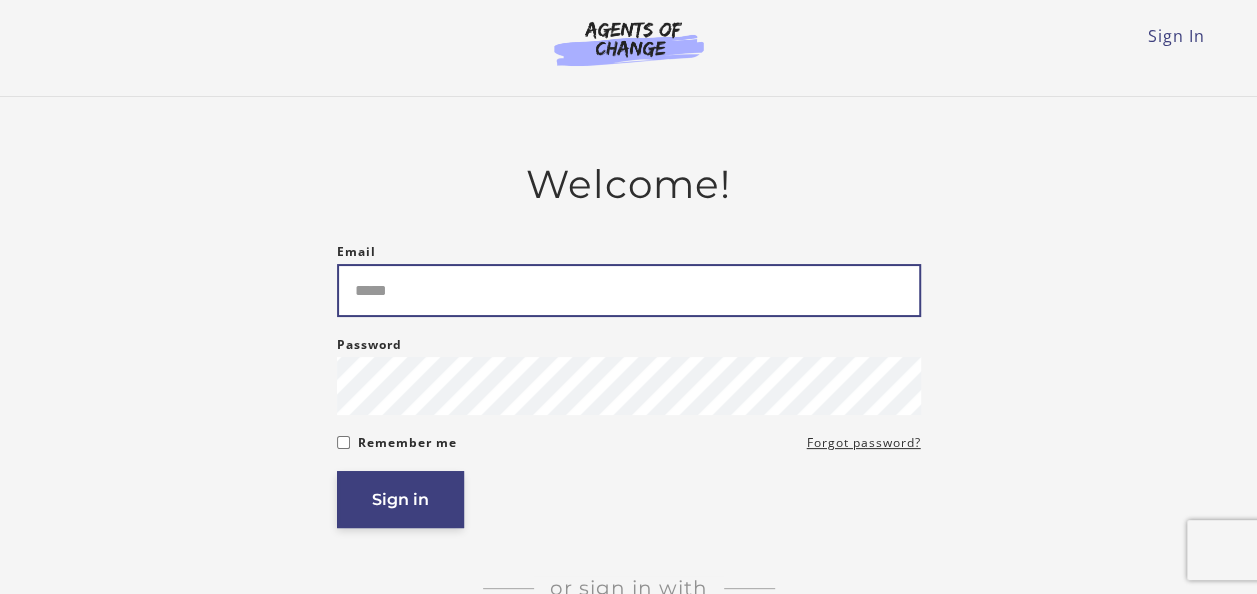 type on "**********" 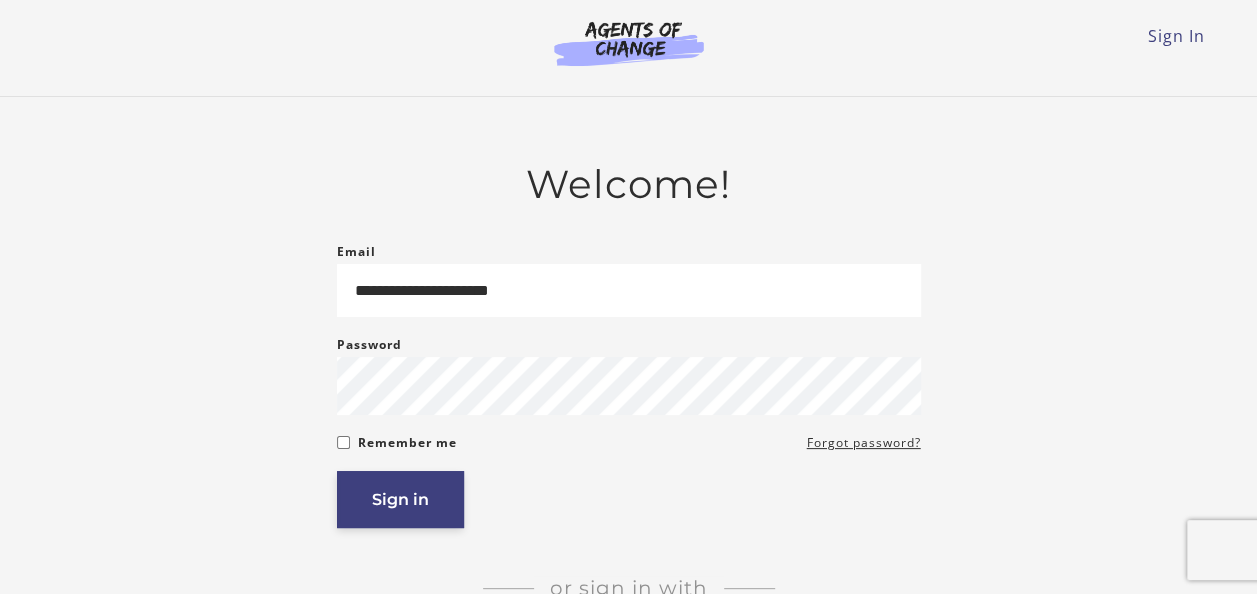 click on "Sign in" at bounding box center [400, 499] 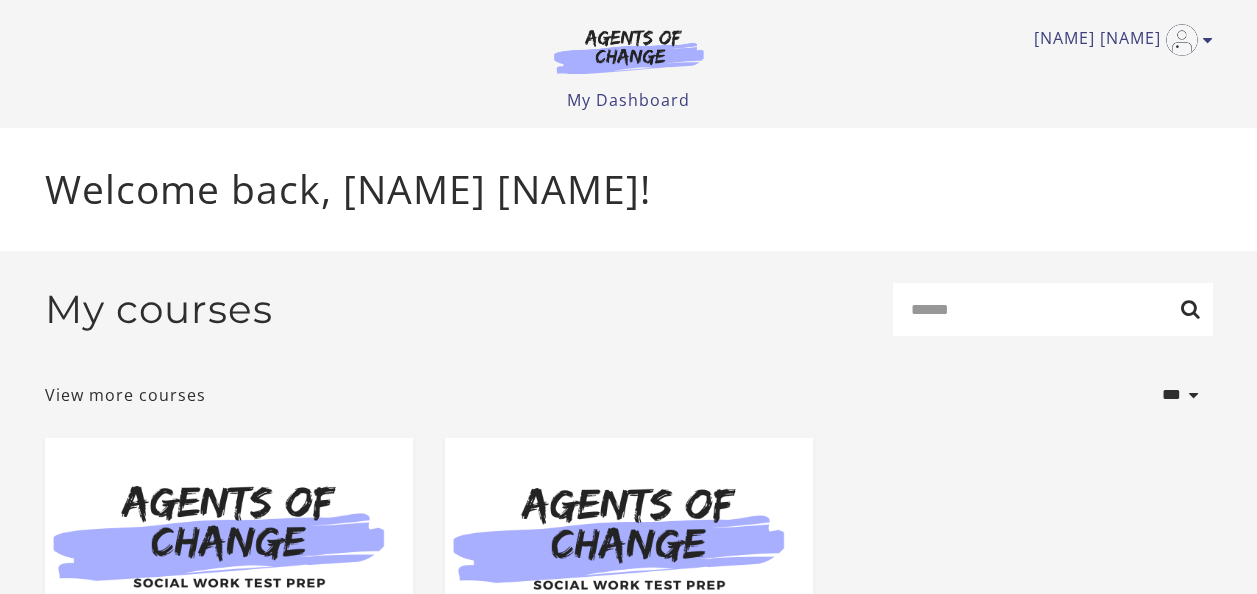 scroll, scrollTop: 0, scrollLeft: 0, axis: both 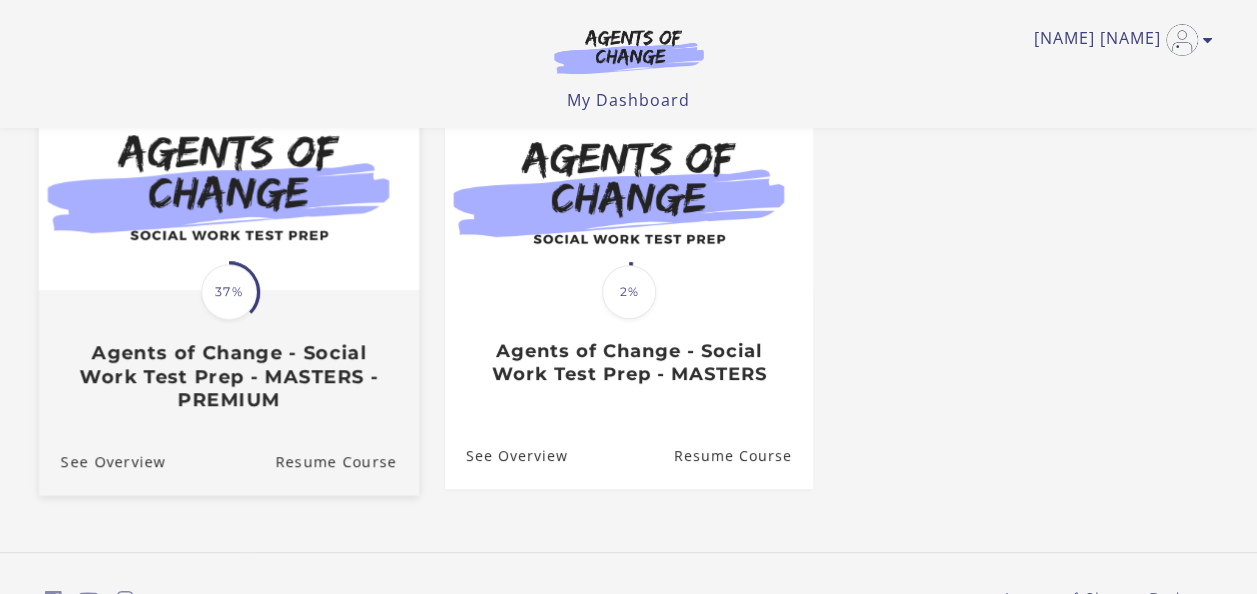 click at bounding box center (228, 187) 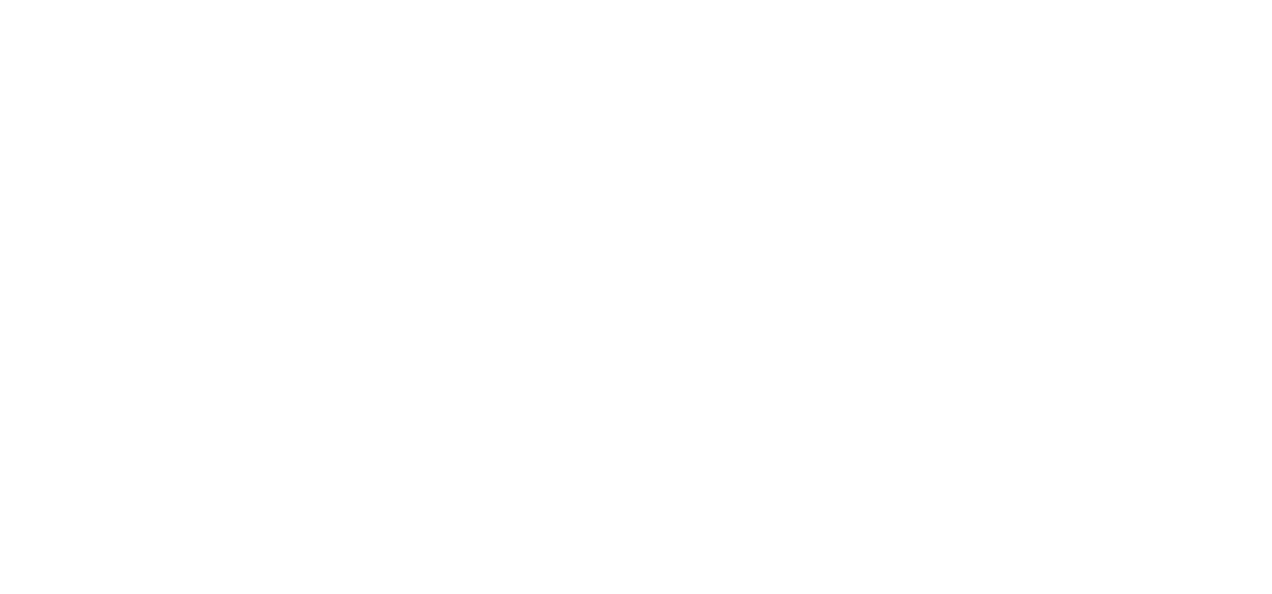 scroll, scrollTop: 0, scrollLeft: 0, axis: both 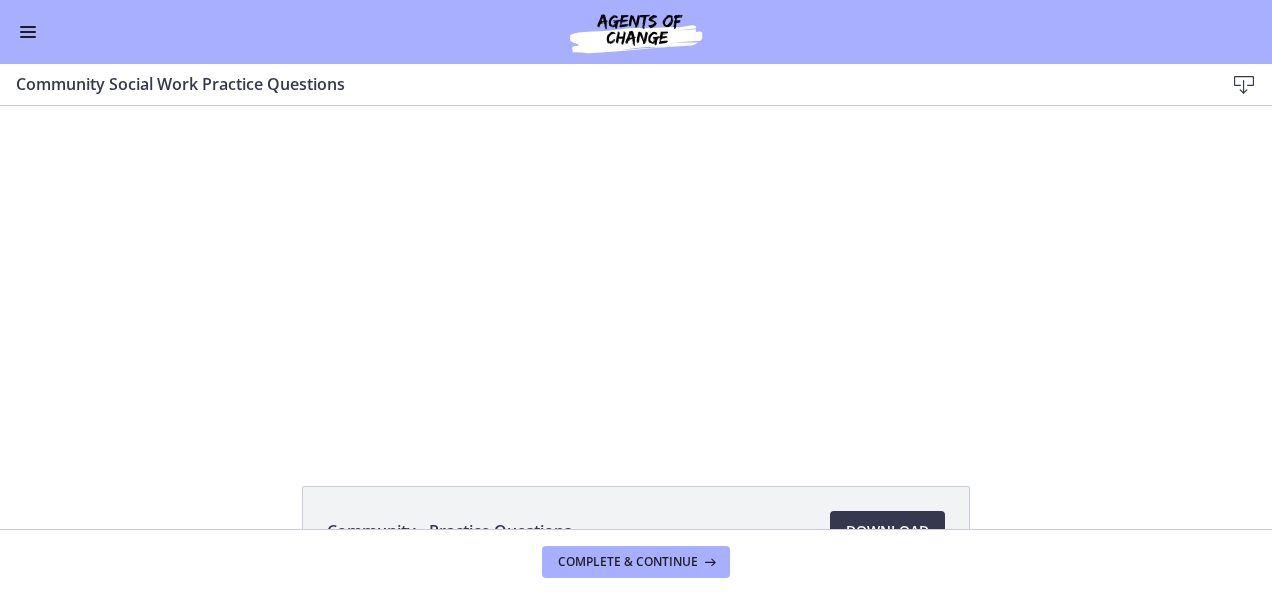 click at bounding box center [28, 32] 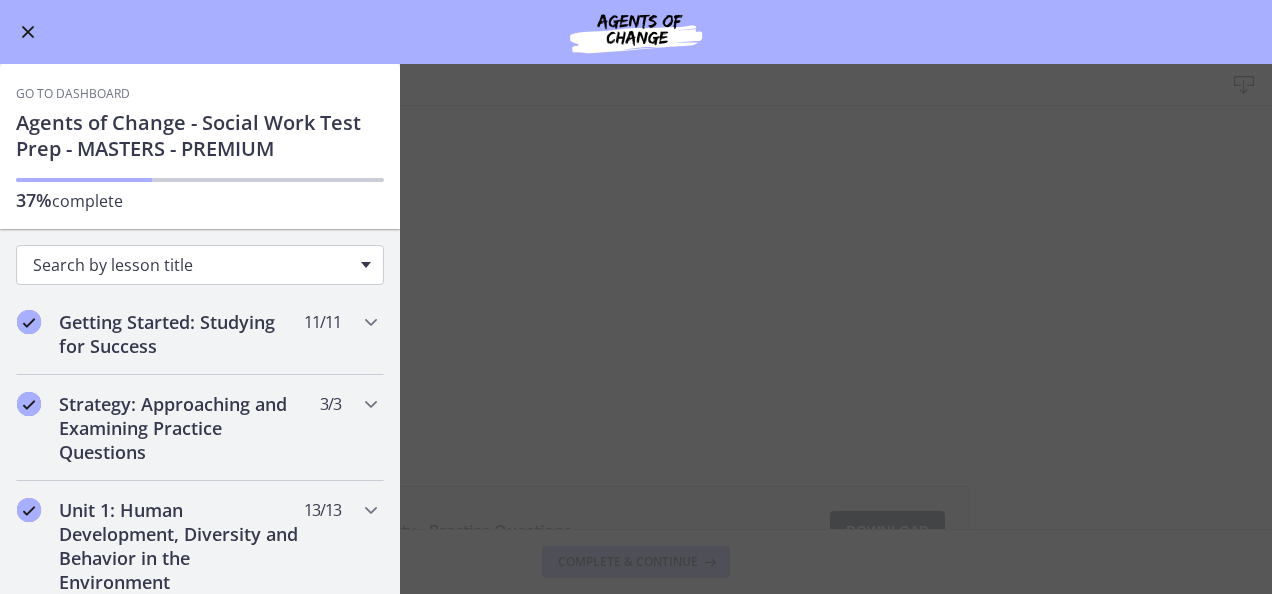 type 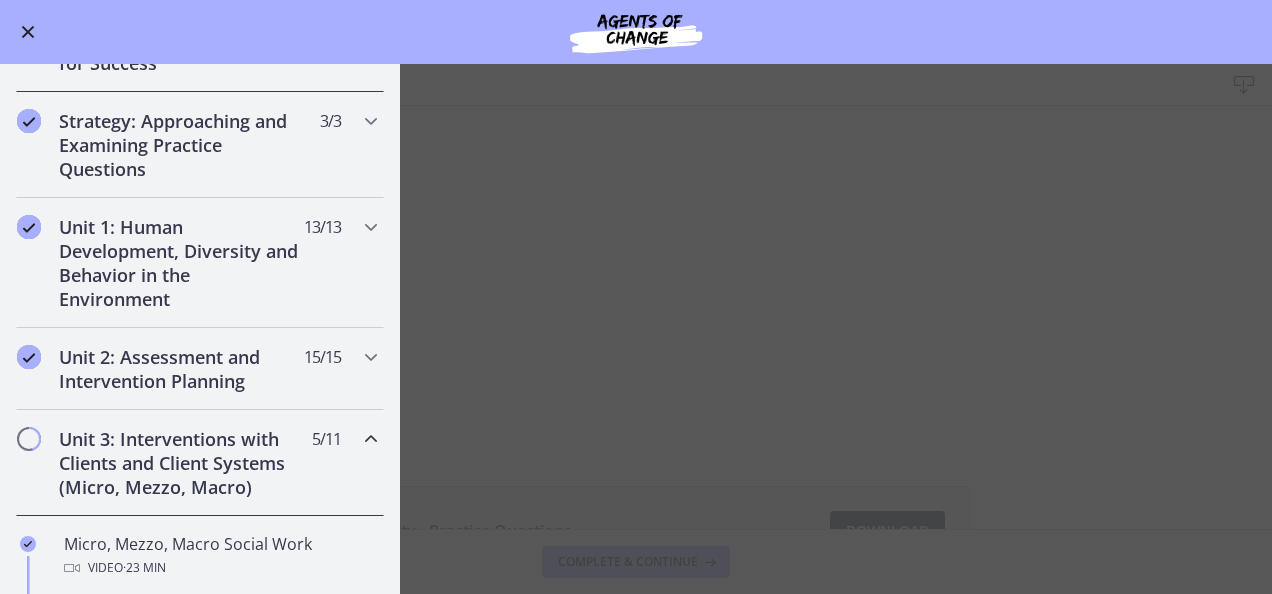 scroll, scrollTop: 280, scrollLeft: 0, axis: vertical 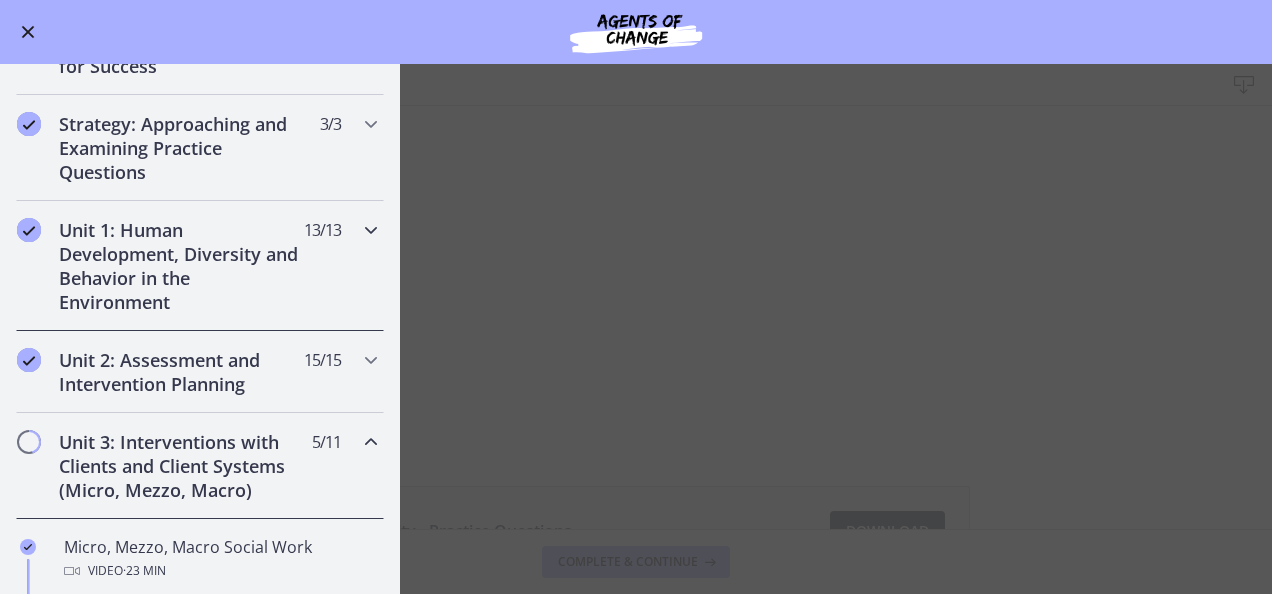click on "Unit 1: Human Development, Diversity and Behavior in the Environment" at bounding box center (181, 266) 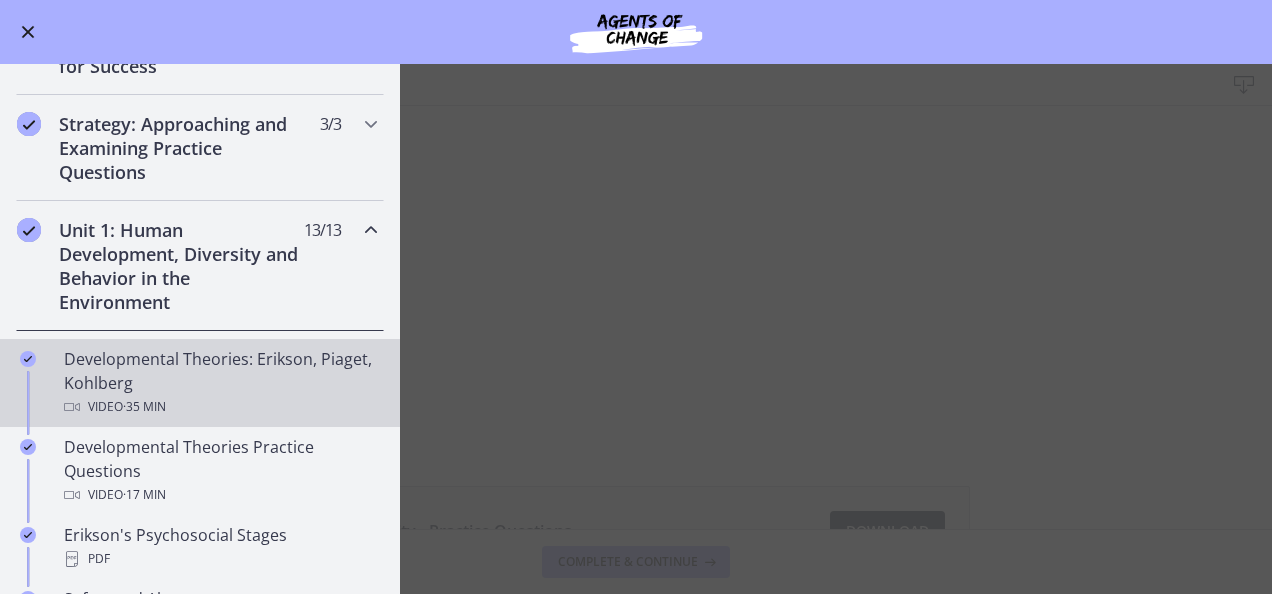 click on "Developmental Theories: Erikson, Piaget, Kohlberg
Video
·  35 min" at bounding box center [220, 383] 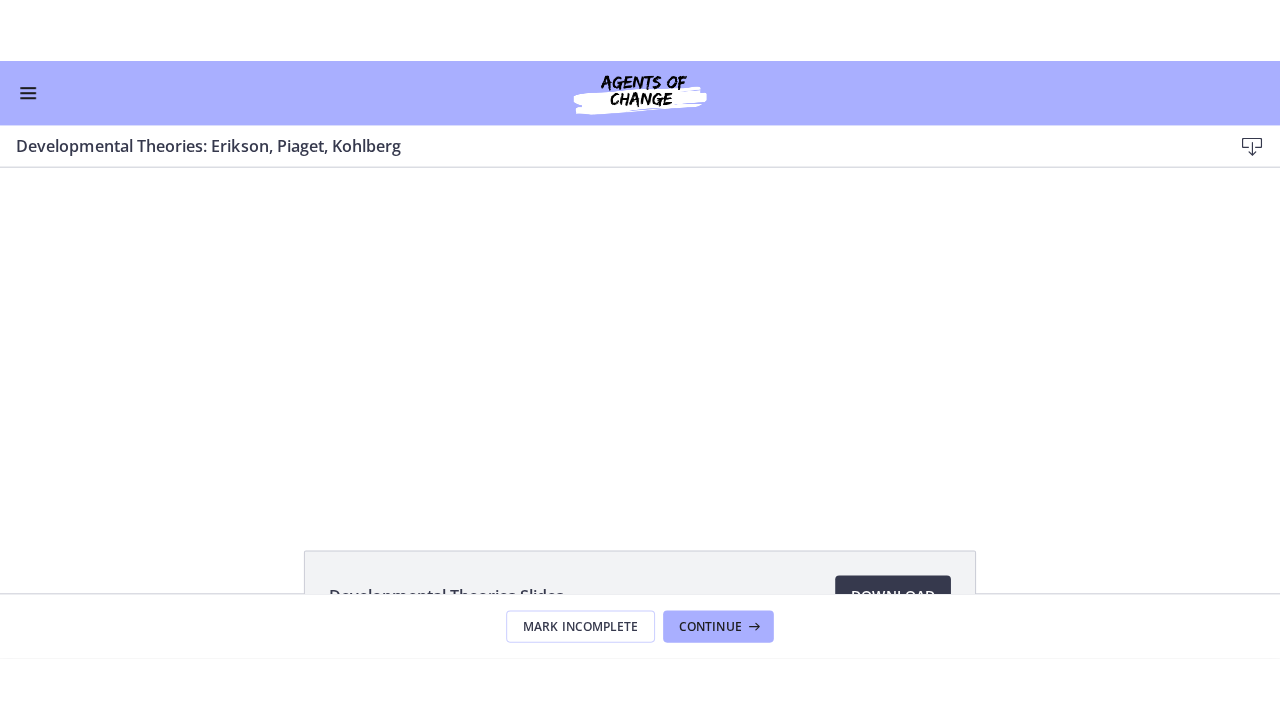 scroll, scrollTop: 0, scrollLeft: 0, axis: both 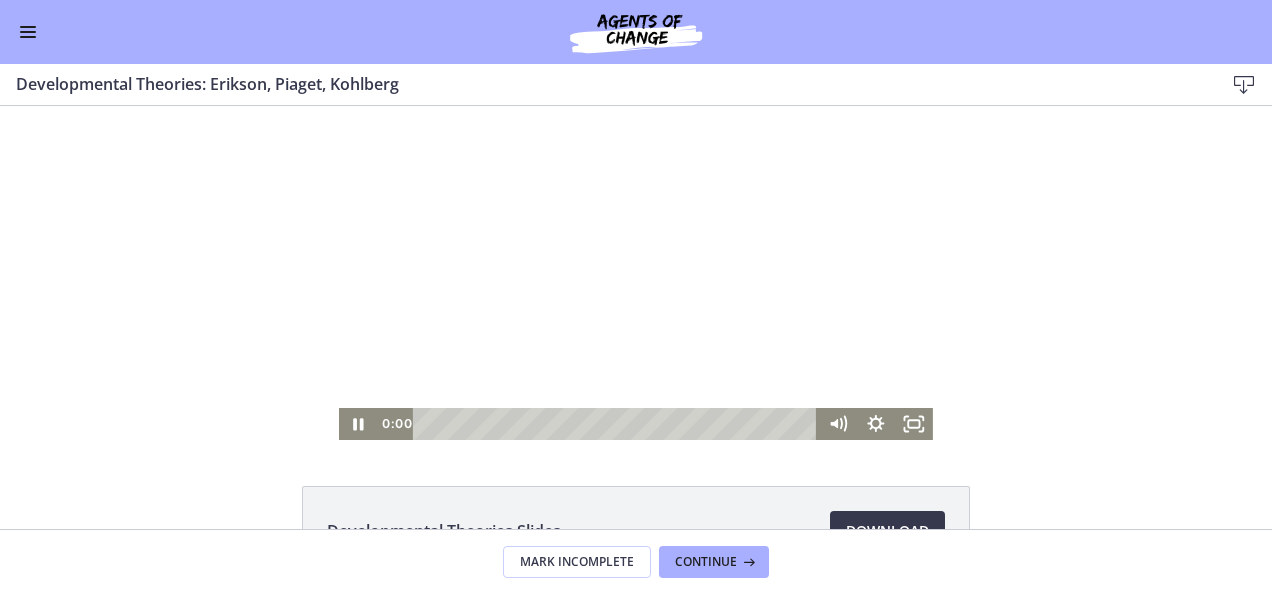 drag, startPoint x: 461, startPoint y: 422, endPoint x: 235, endPoint y: 426, distance: 226.0354 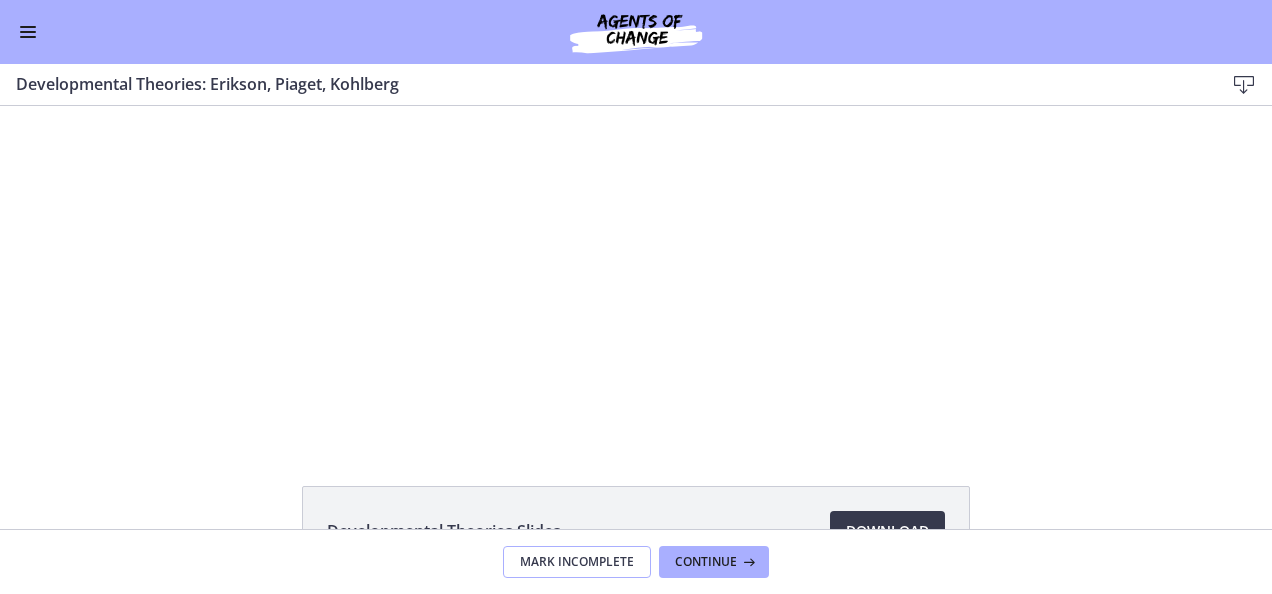 click on "Mark Incomplete" at bounding box center [577, 562] 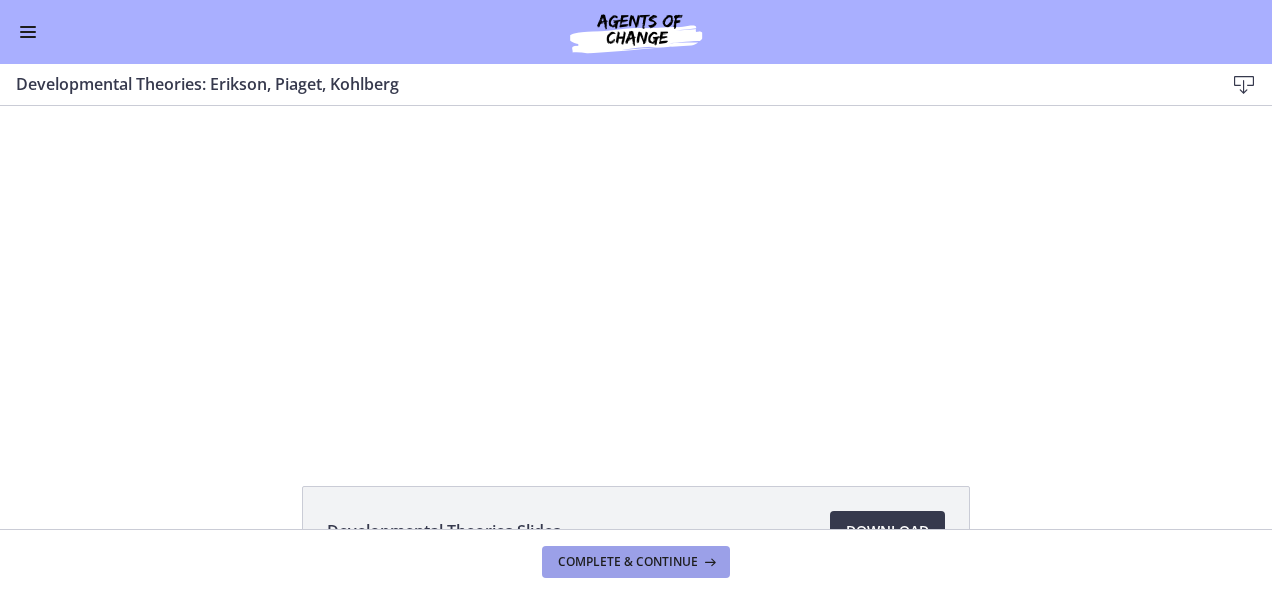 click on "Complete & continue" at bounding box center (628, 562) 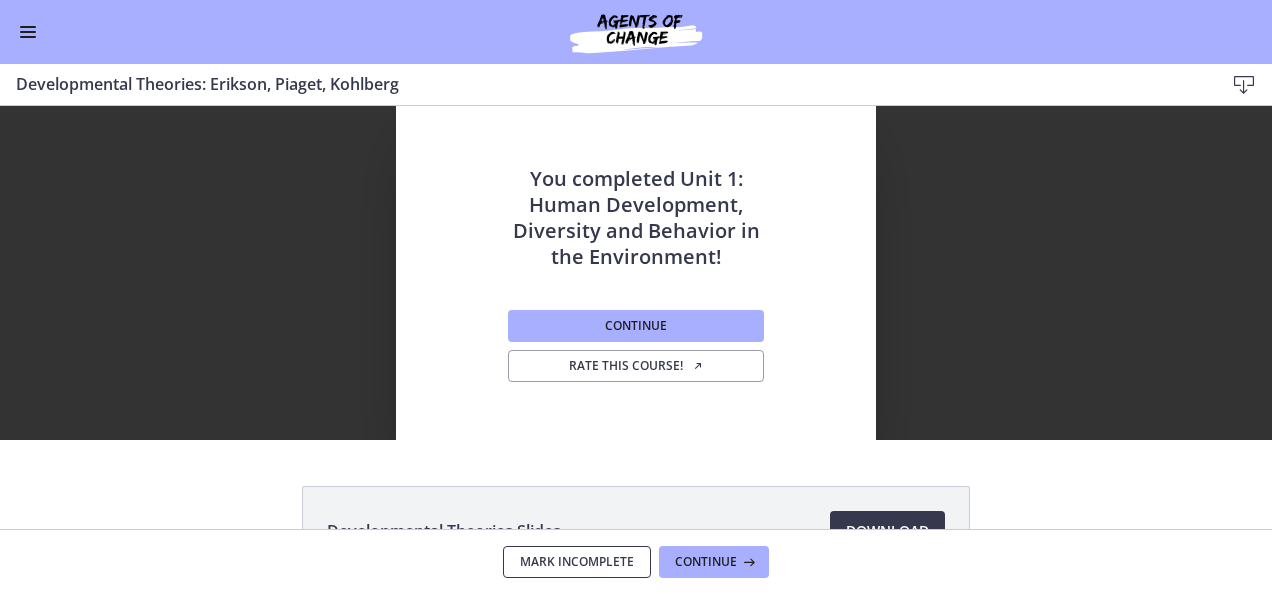 click on "Mark Incomplete" at bounding box center [577, 562] 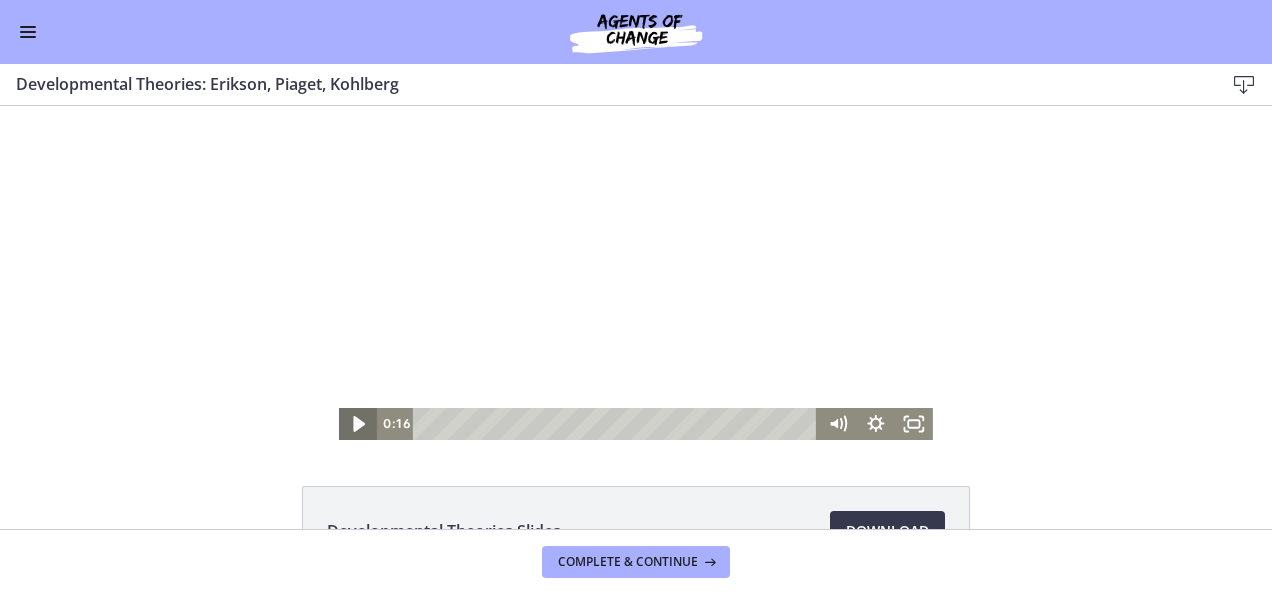 click 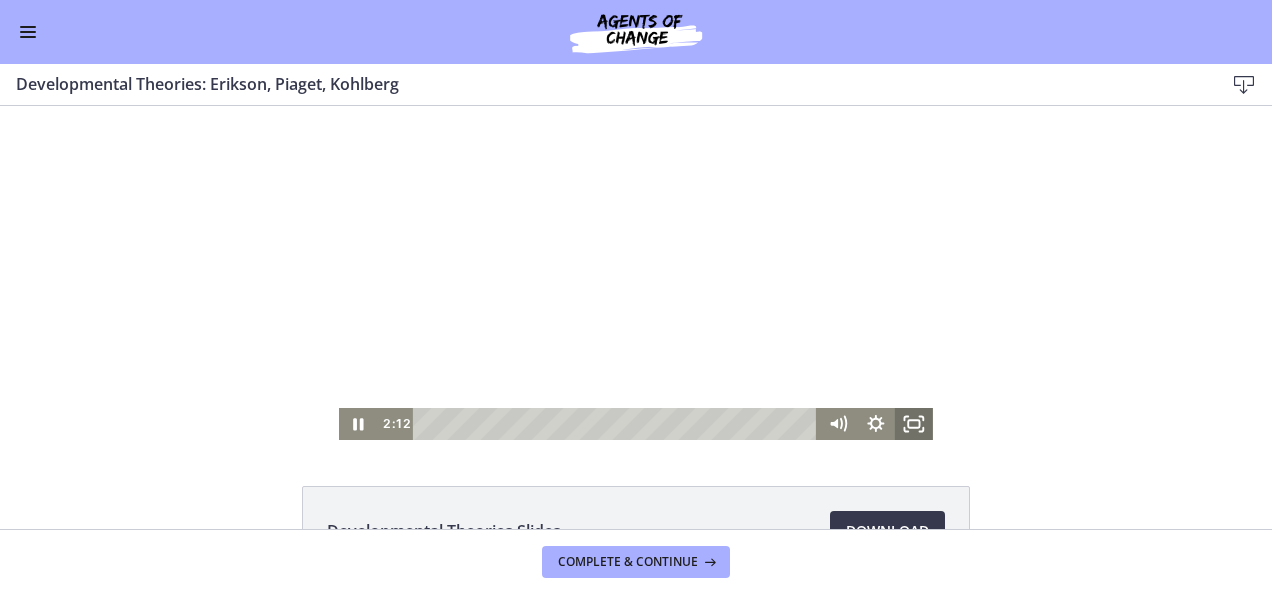 click 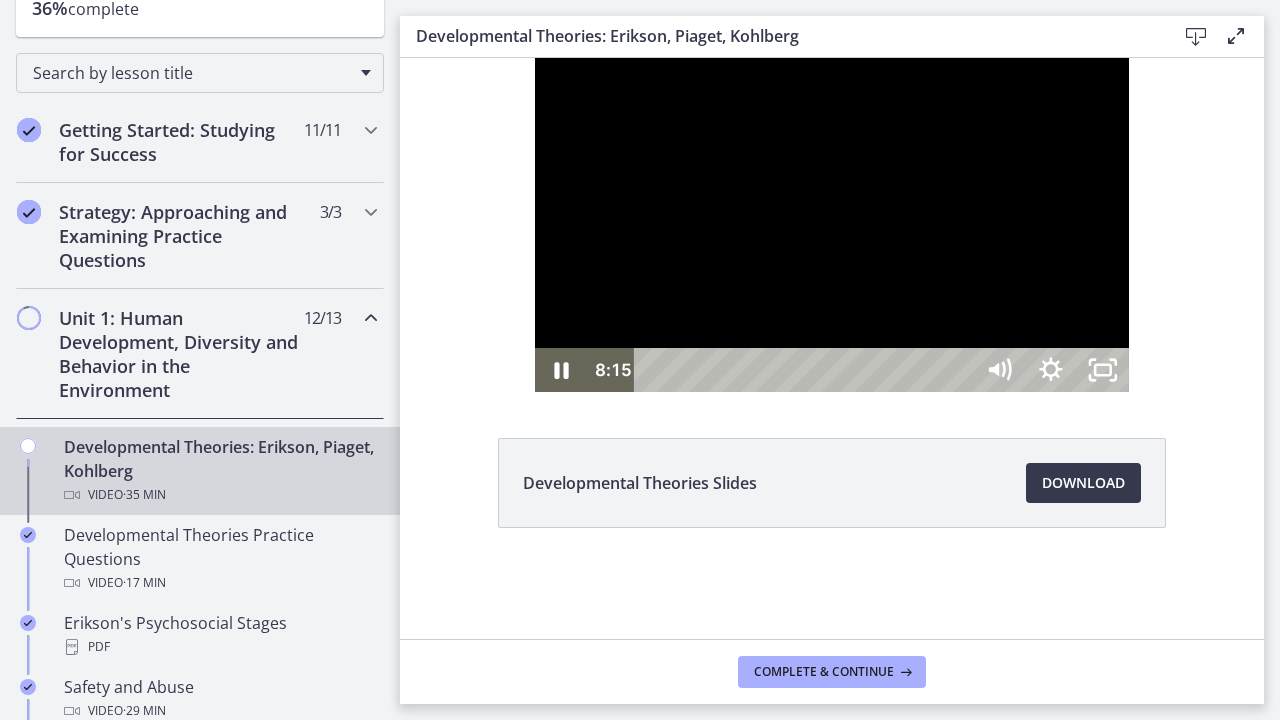 type 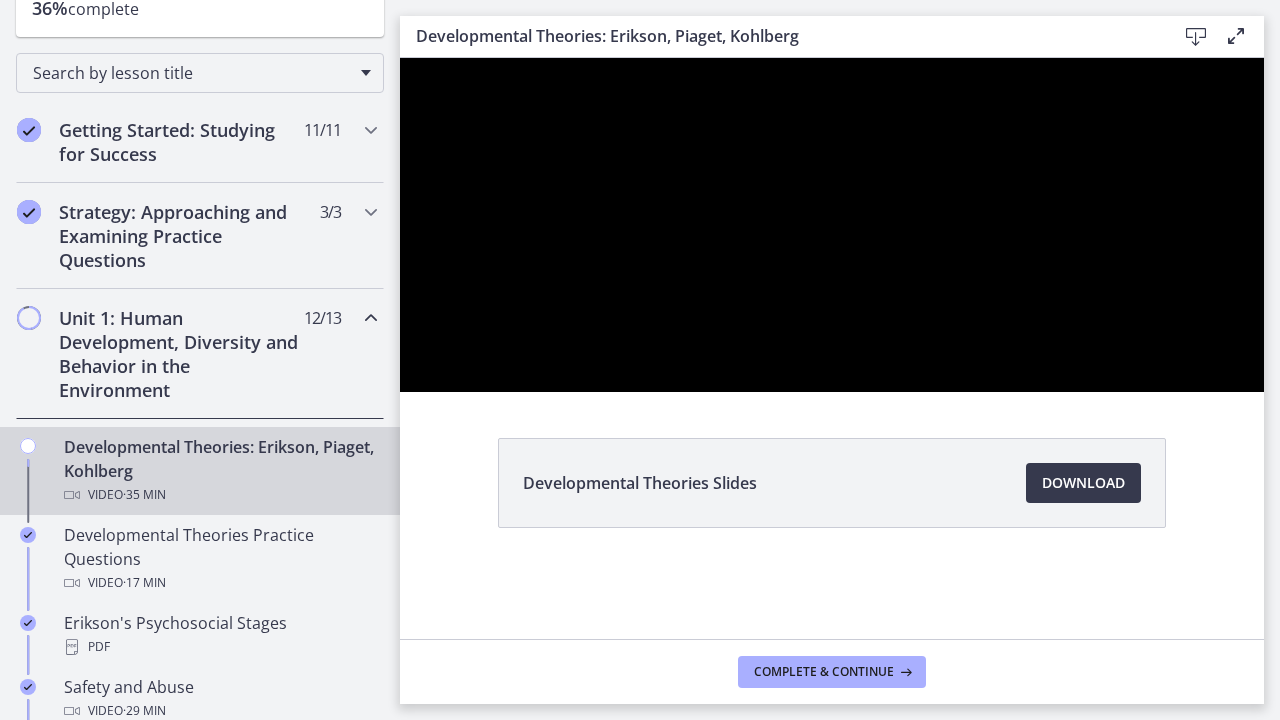 click at bounding box center (832, 225) 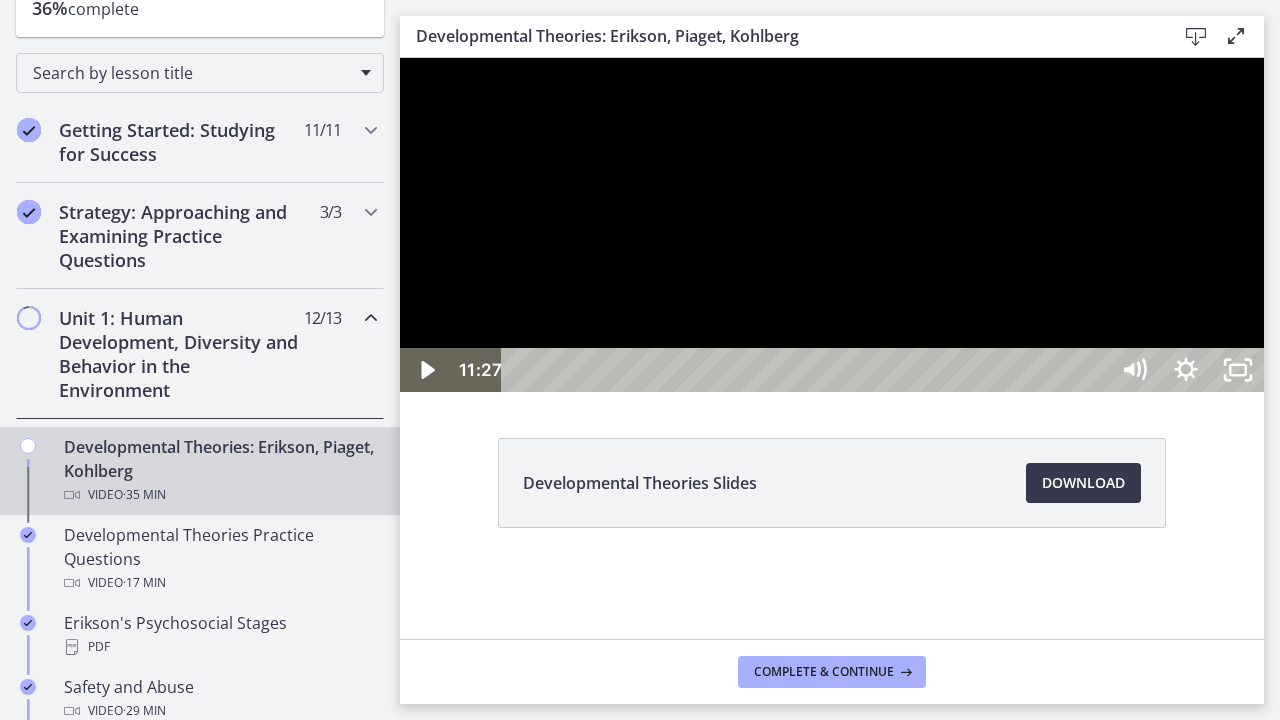 click at bounding box center (832, 225) 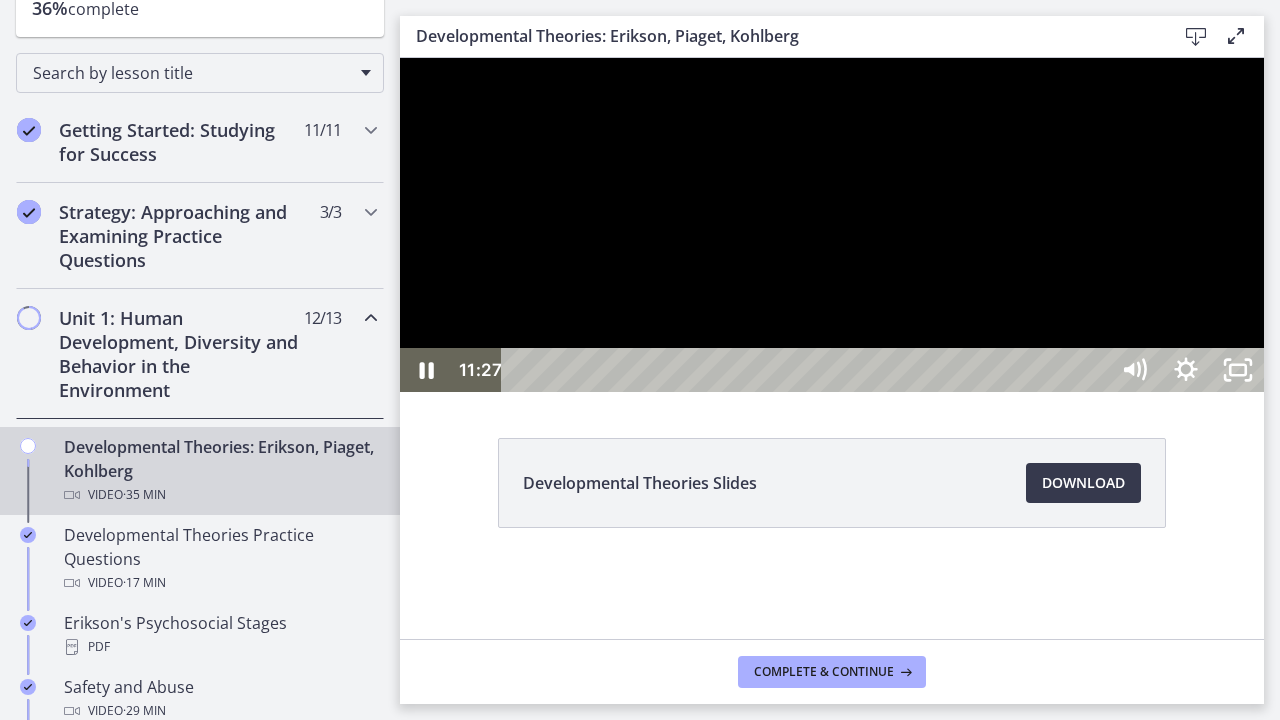 click at bounding box center (832, 225) 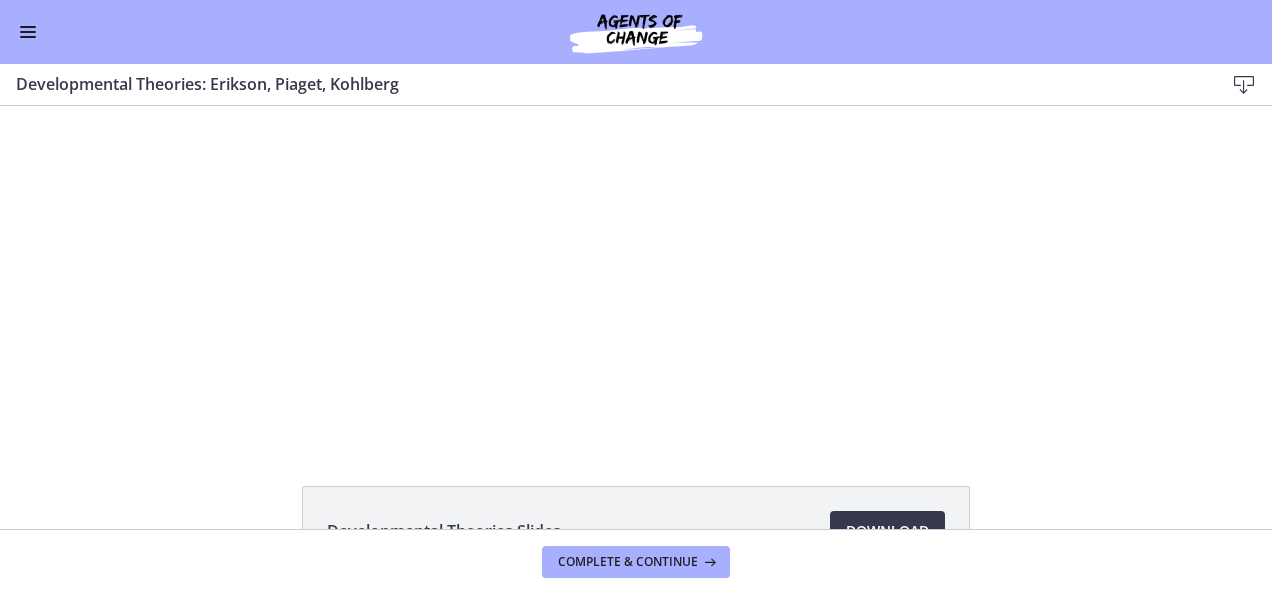 click on "Click for sound
@keyframes VOLUME_SMALL_WAVE_FLASH {
0% { opacity: 0; }
33% { opacity: 1; }
66% { opacity: 1; }
100% { opacity: 0; }
}
@keyframes VOLUME_LARGE_WAVE_FLASH {
0% { opacity: 0; }
33% { opacity: 1; }
66% { opacity: 1; }
100% { opacity: 0; }
}
.volume__small-wave {
animation: VOLUME_SMALL_WAVE_FLASH 2s infinite;
opacity: 0;
}
.volume__large-wave {
animation: VOLUME_LARGE_WAVE_FLASH 2s infinite .3s;
opacity: 0;
}
[TIME] [TIME]" at bounding box center [636, 273] 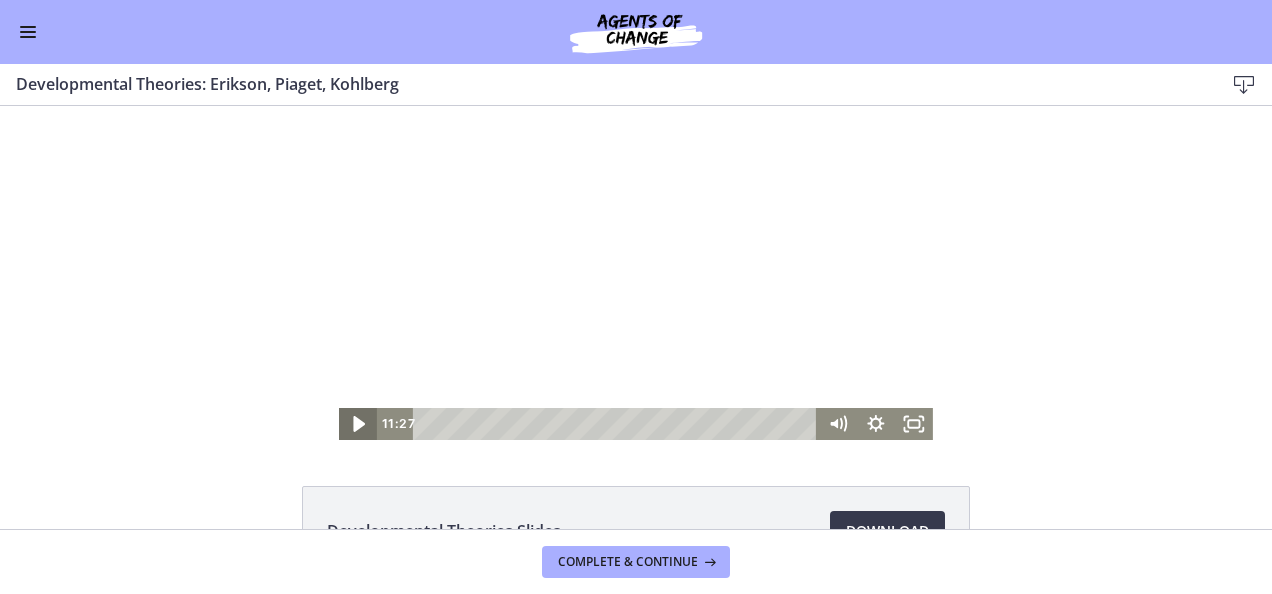 click 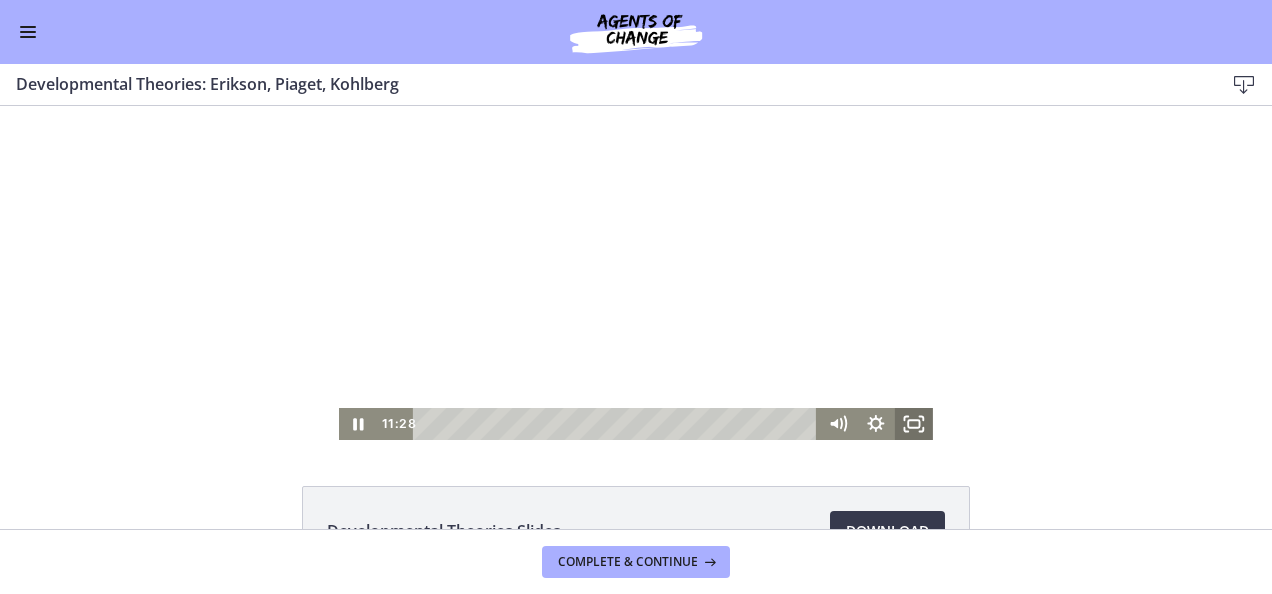 click 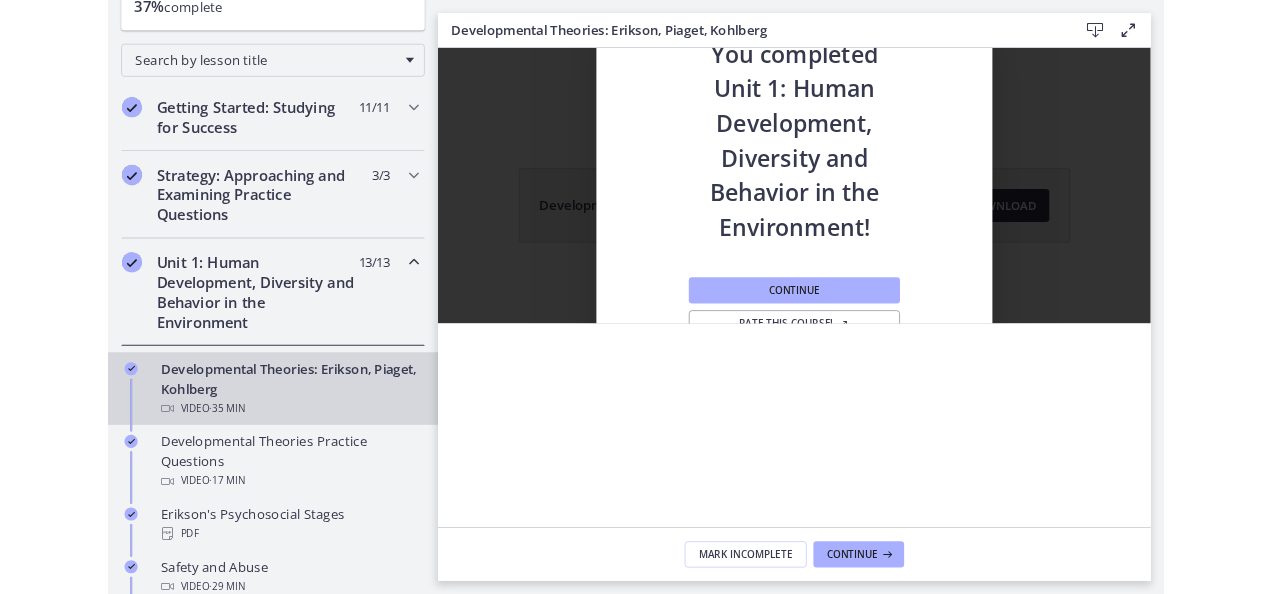 scroll, scrollTop: 0, scrollLeft: 0, axis: both 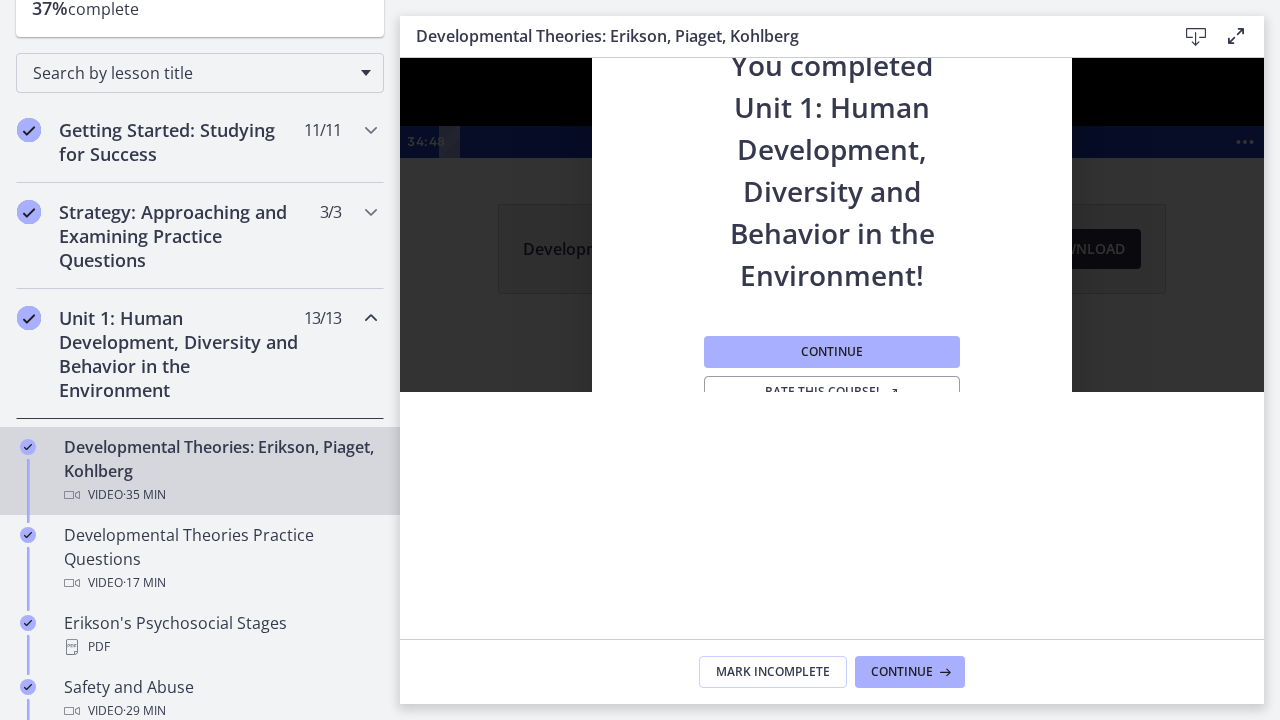 click on "Click for sound
@keyframes VOLUME_SMALL_WAVE_FLASH {
0% { opacity: 0; }
33% { opacity: 1; }
66% { opacity: 1; }
100% { opacity: 0; }
}
@keyframes VOLUME_LARGE_WAVE_FLASH {
0% { opacity: 0; }
33% { opacity: 1; }
66% { opacity: 1; }
100% { opacity: 0; }
}
.volume__small-wave {
animation: VOLUME_SMALL_WAVE_FLASH 2s infinite;
opacity: 0;
}
.volume__large-wave {
animation: VOLUME_LARGE_WAVE_FLASH 2s infinite .3s;
opacity: 0;
}
[TIME]" at bounding box center [832, 108] 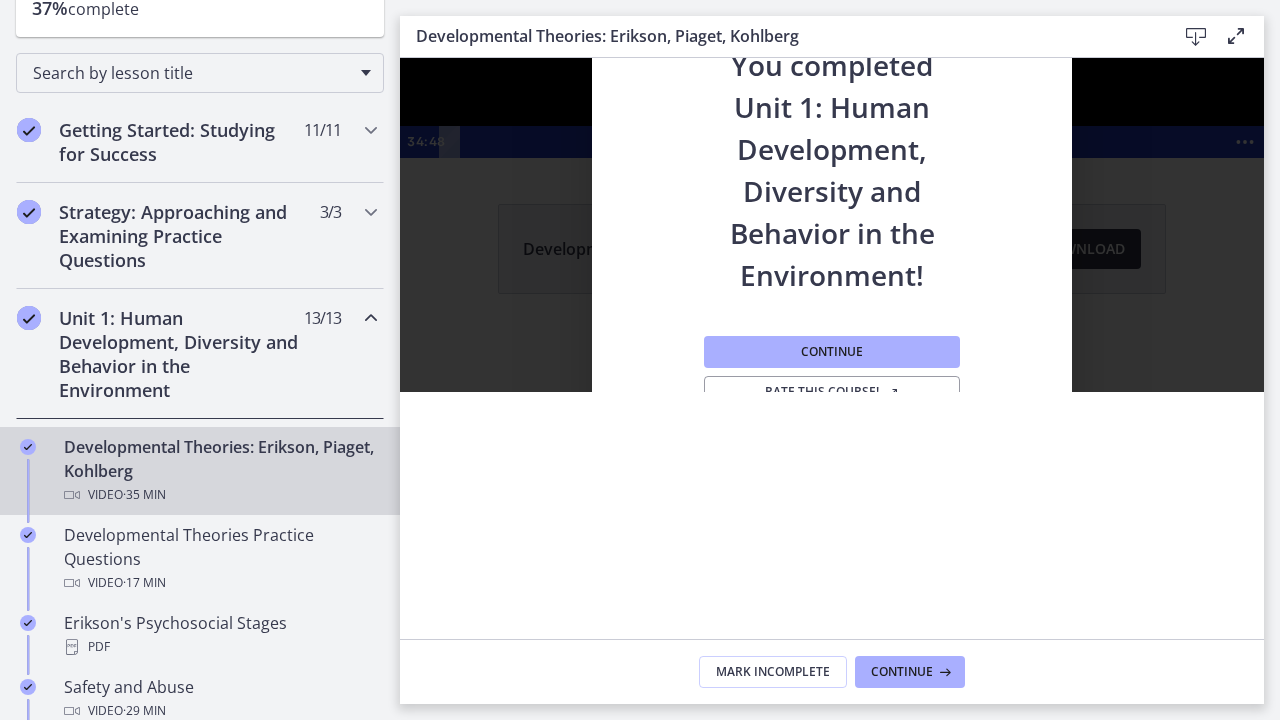 click at bounding box center [832, 108] 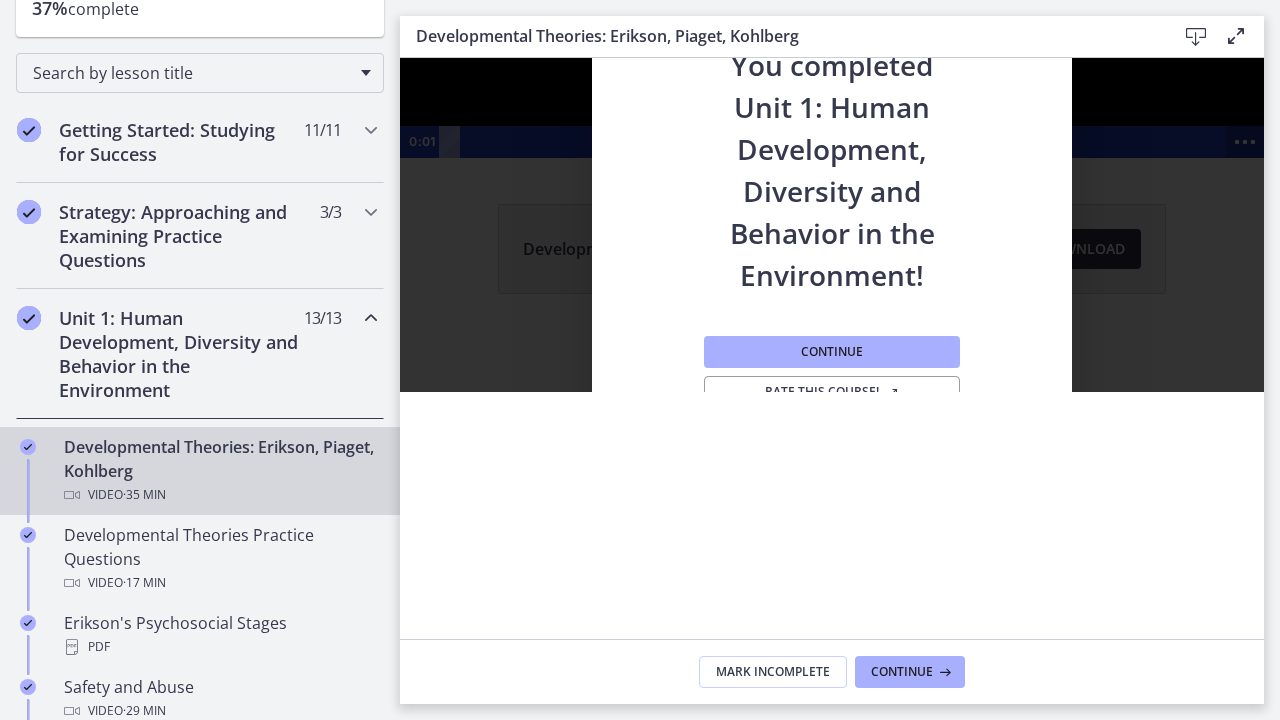 click 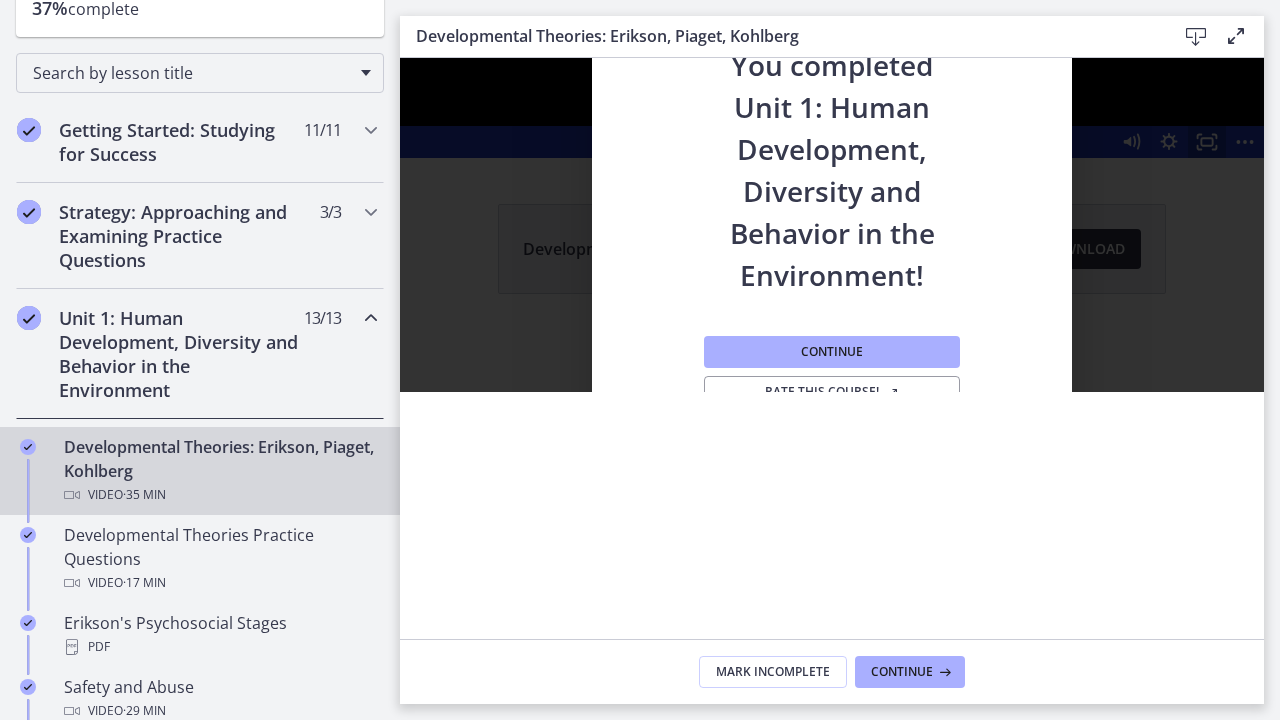 click 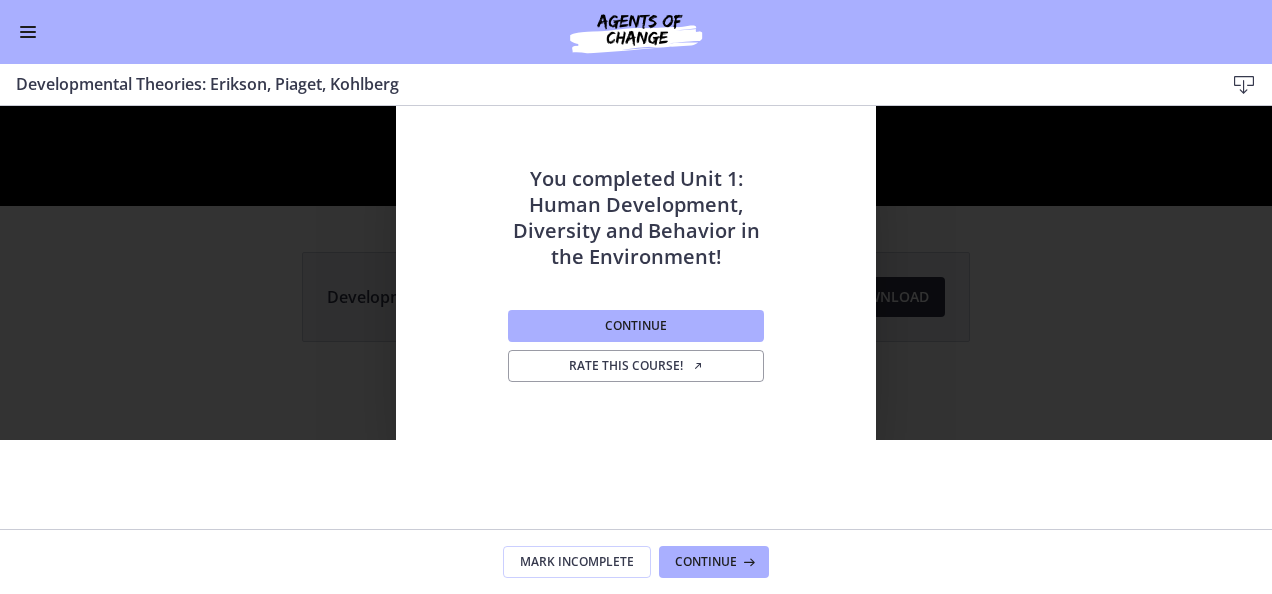 scroll, scrollTop: 276, scrollLeft: 0, axis: vertical 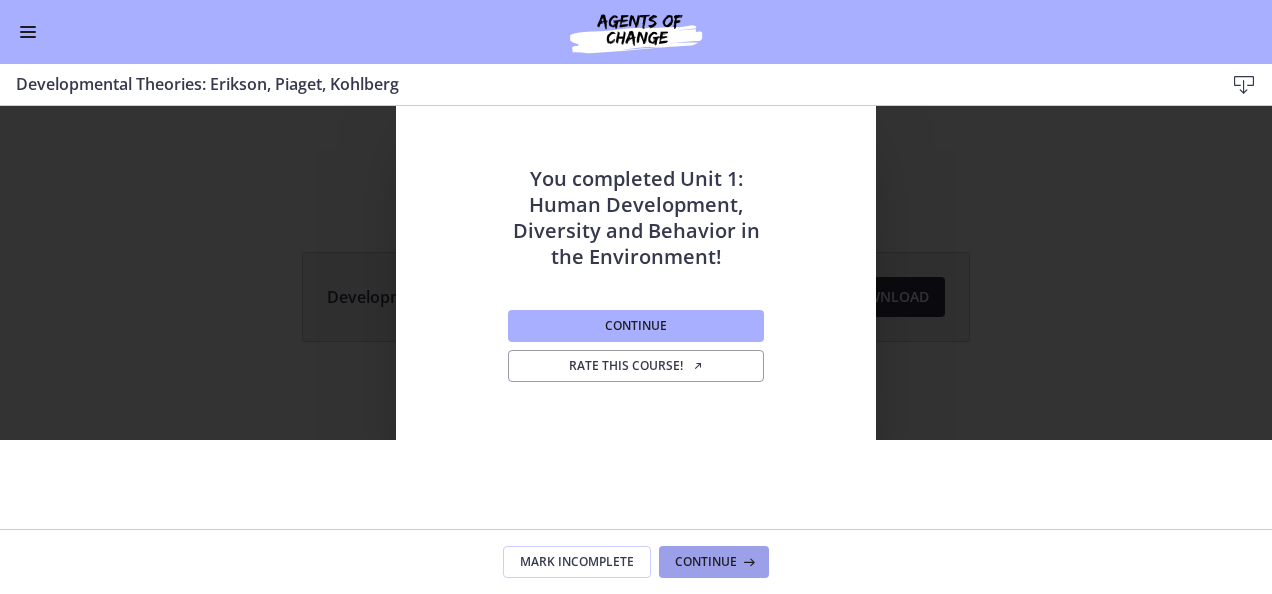 click on "Continue" at bounding box center [714, 562] 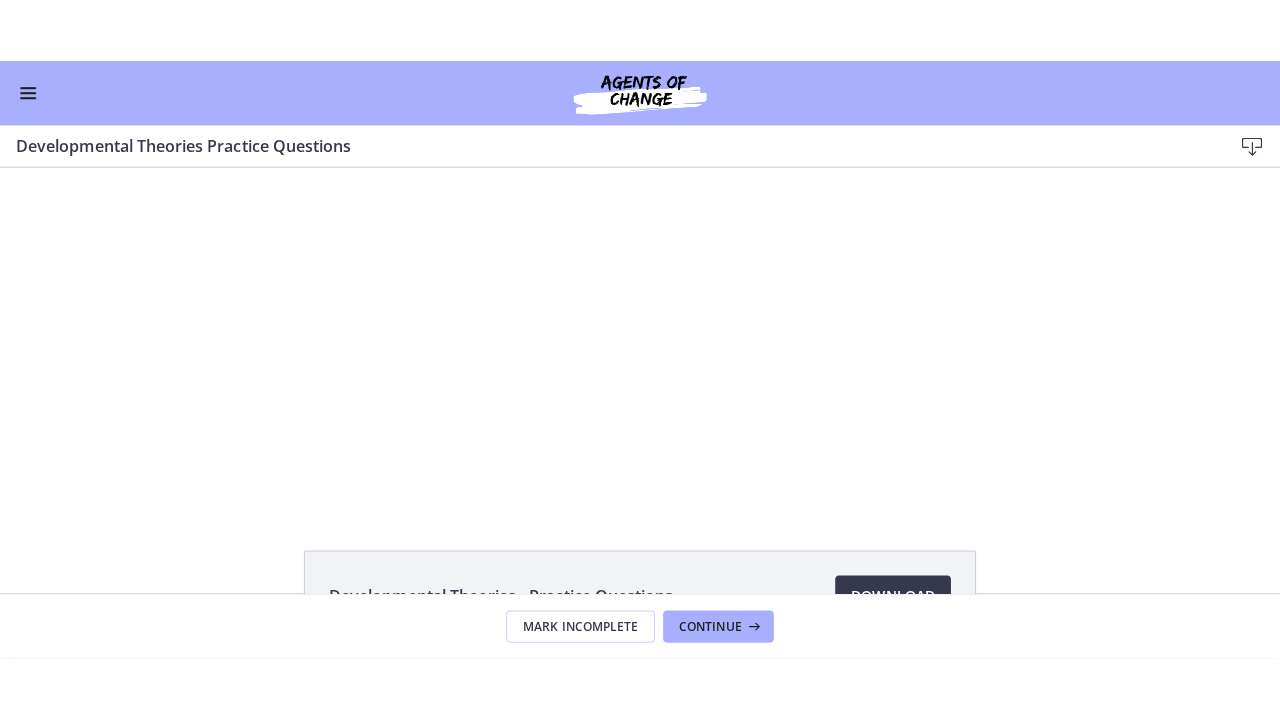 scroll, scrollTop: 0, scrollLeft: 0, axis: both 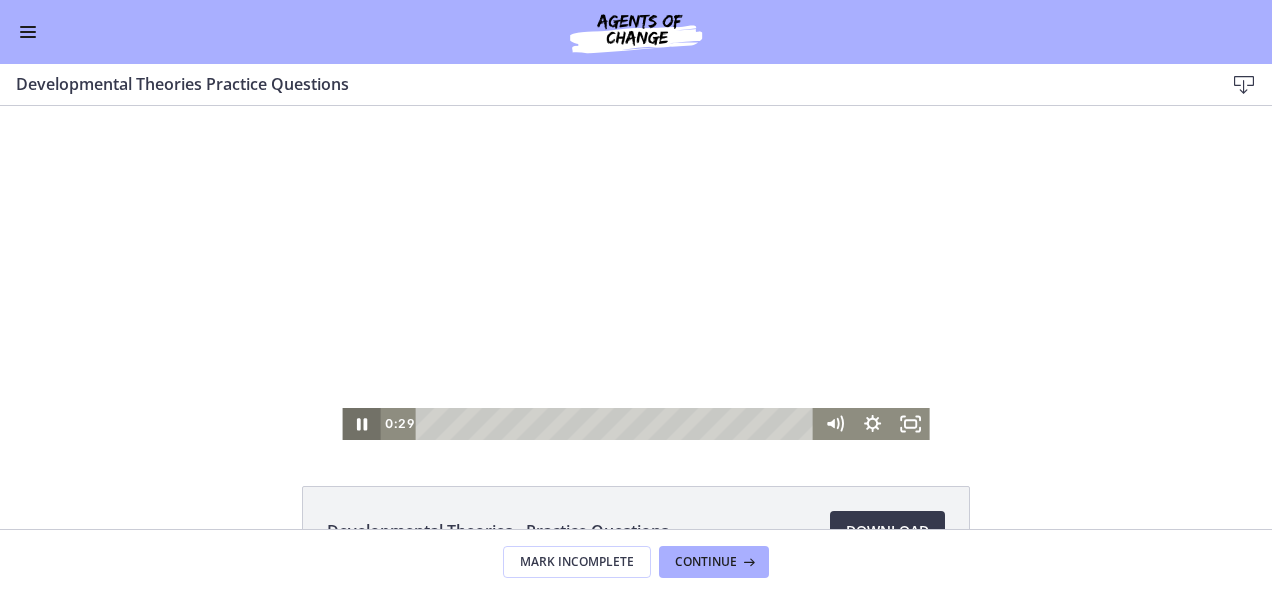click 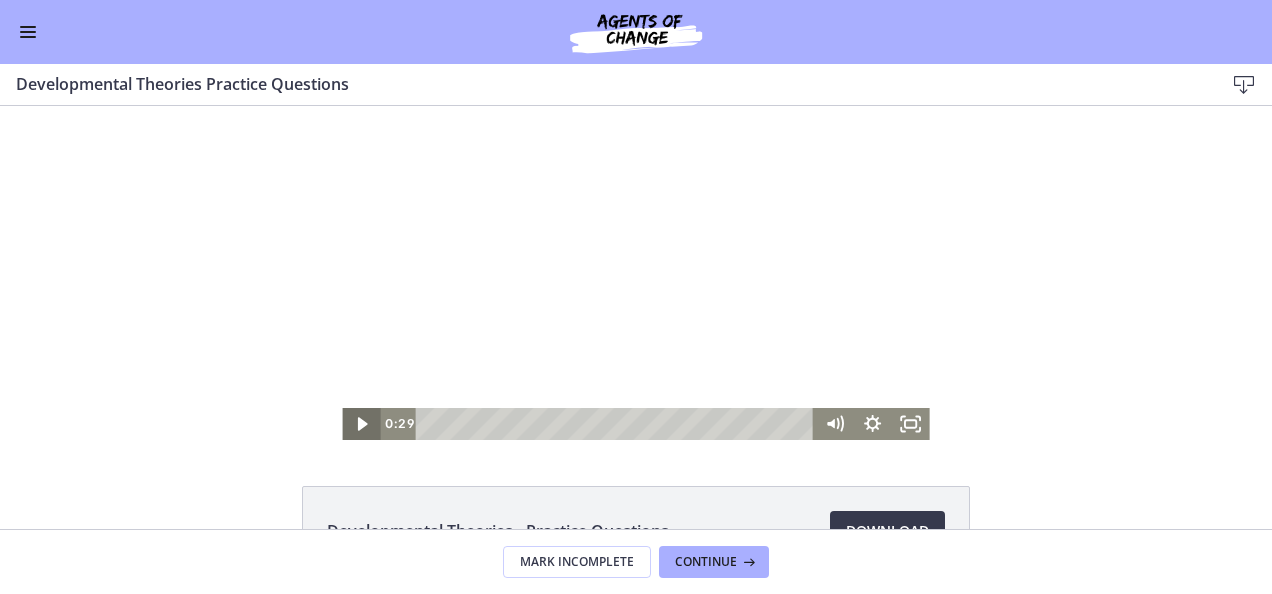 click 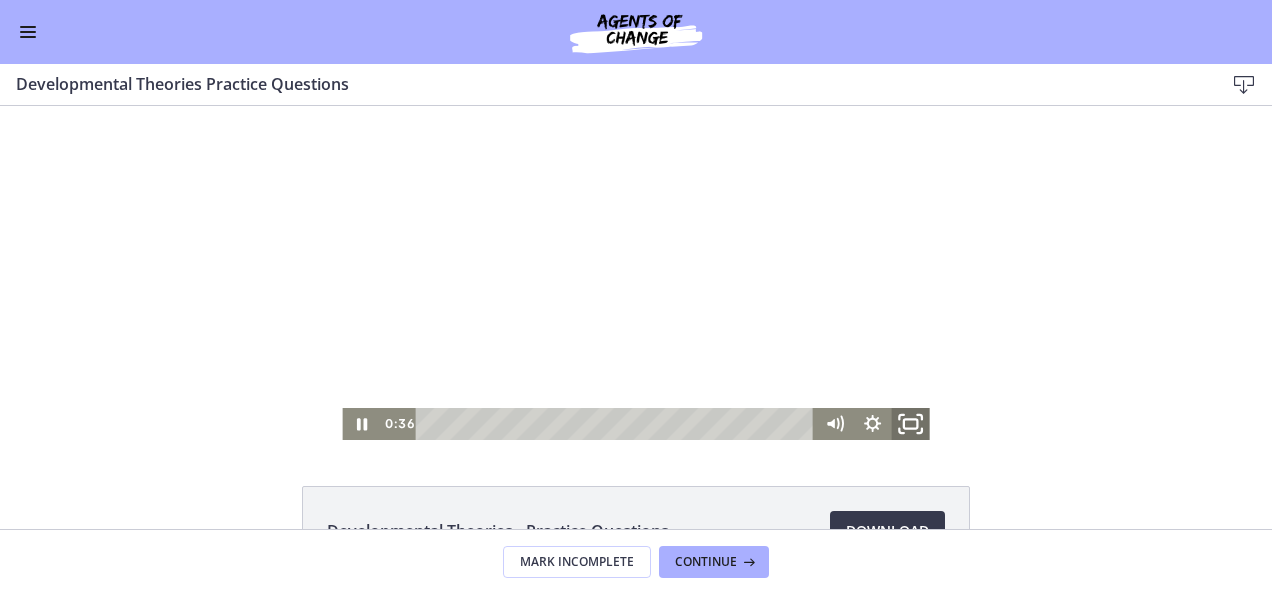 click 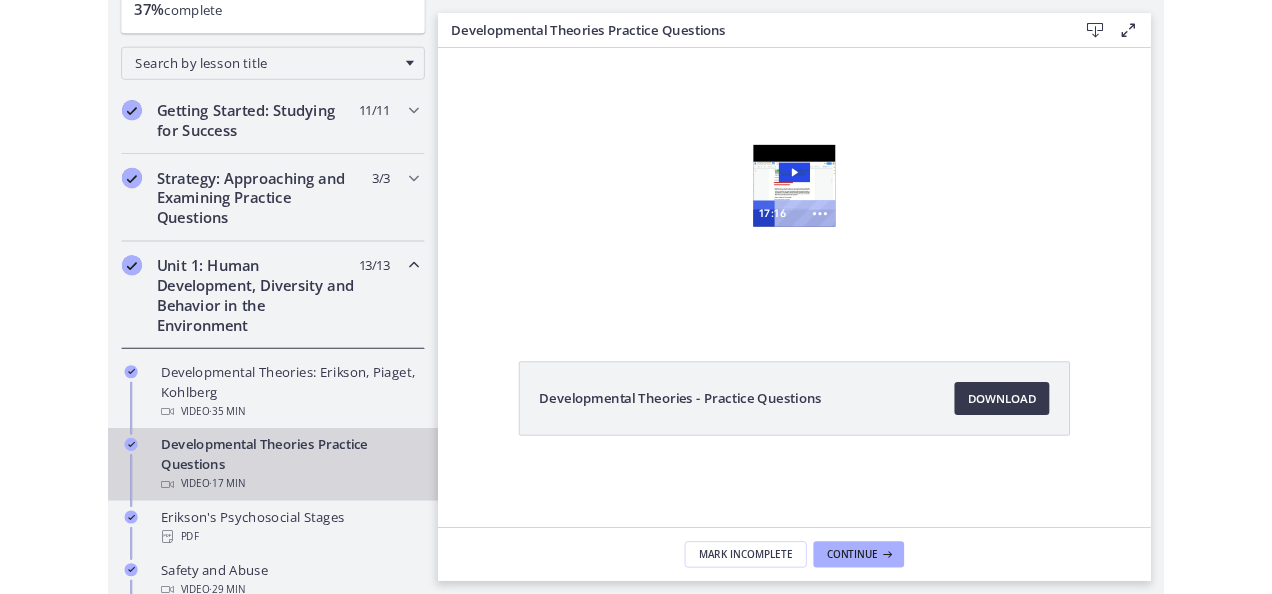 scroll, scrollTop: 0, scrollLeft: 0, axis: both 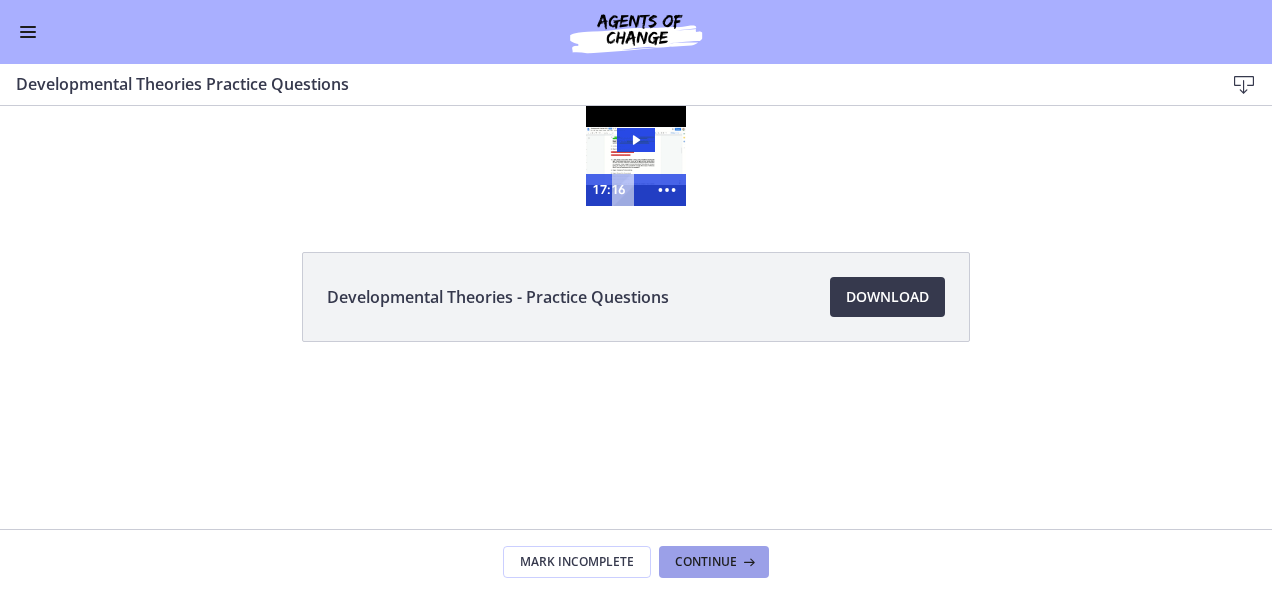 click on "Continue" at bounding box center (714, 562) 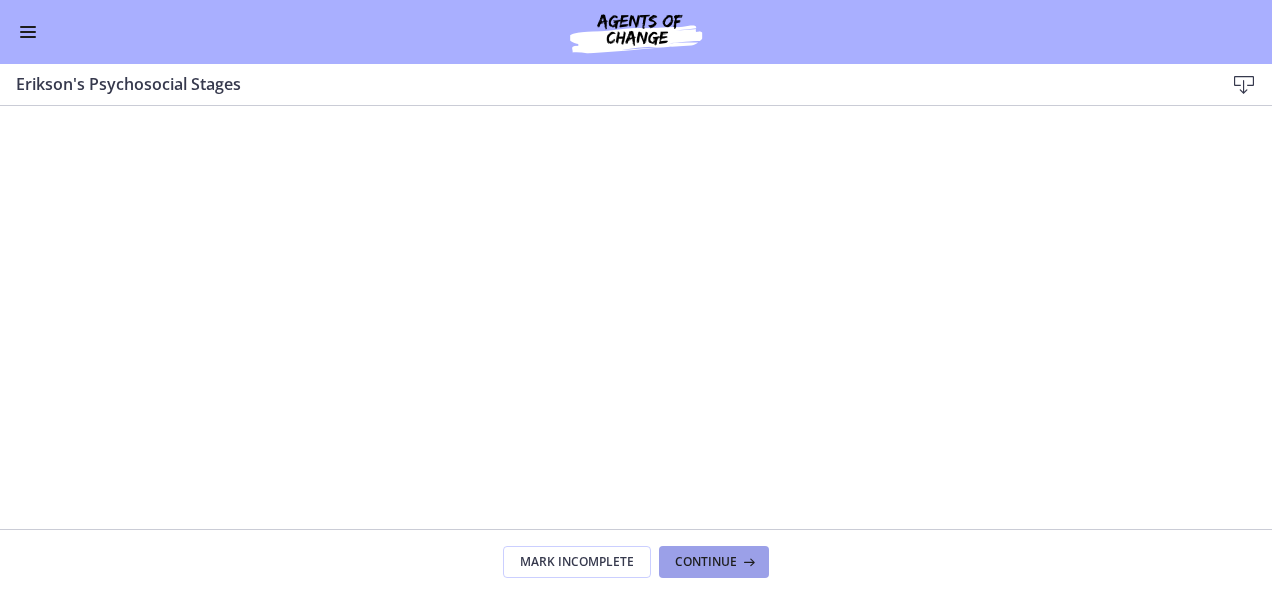 click on "Continue" at bounding box center (706, 562) 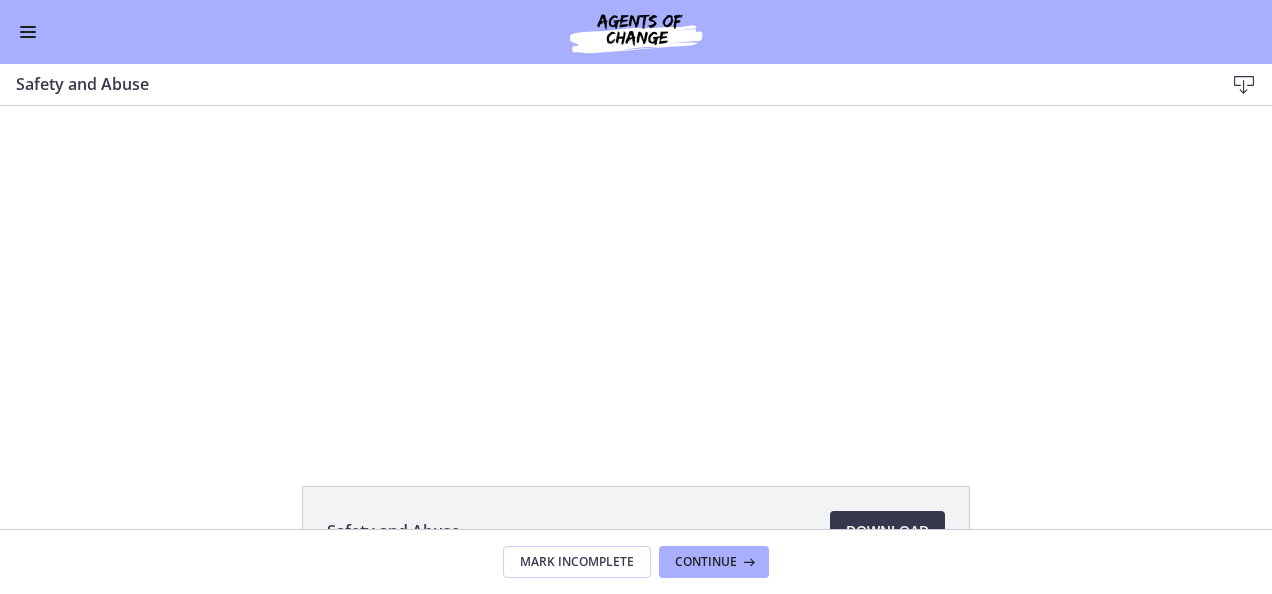 scroll, scrollTop: 0, scrollLeft: 0, axis: both 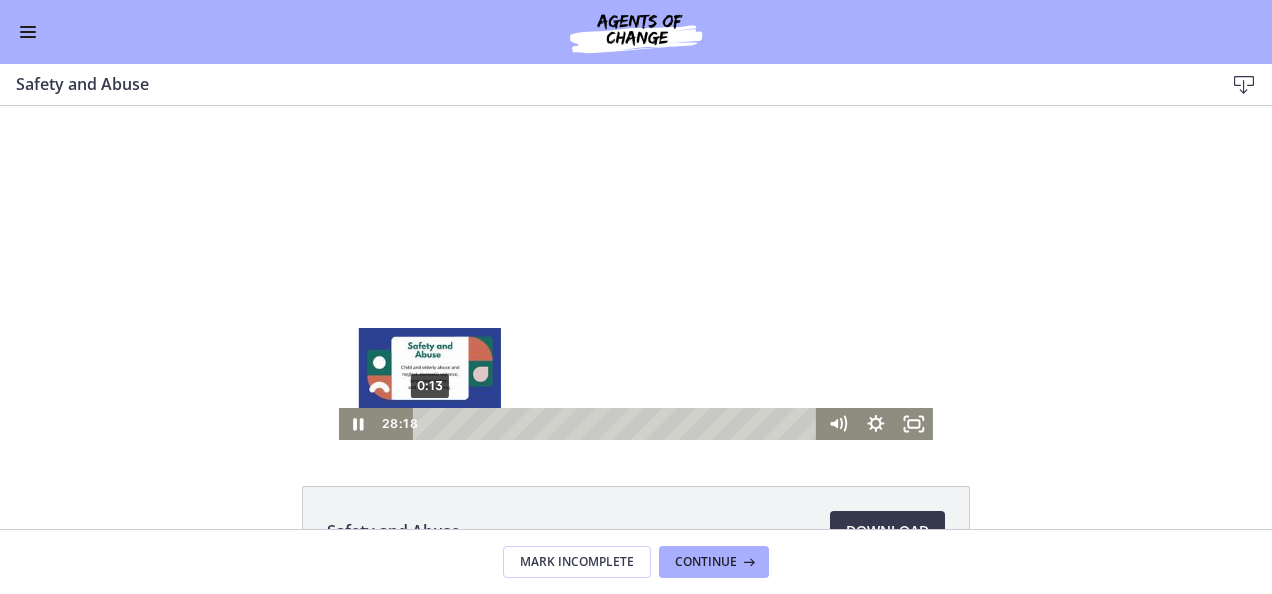 click on "0:13" at bounding box center (618, 424) 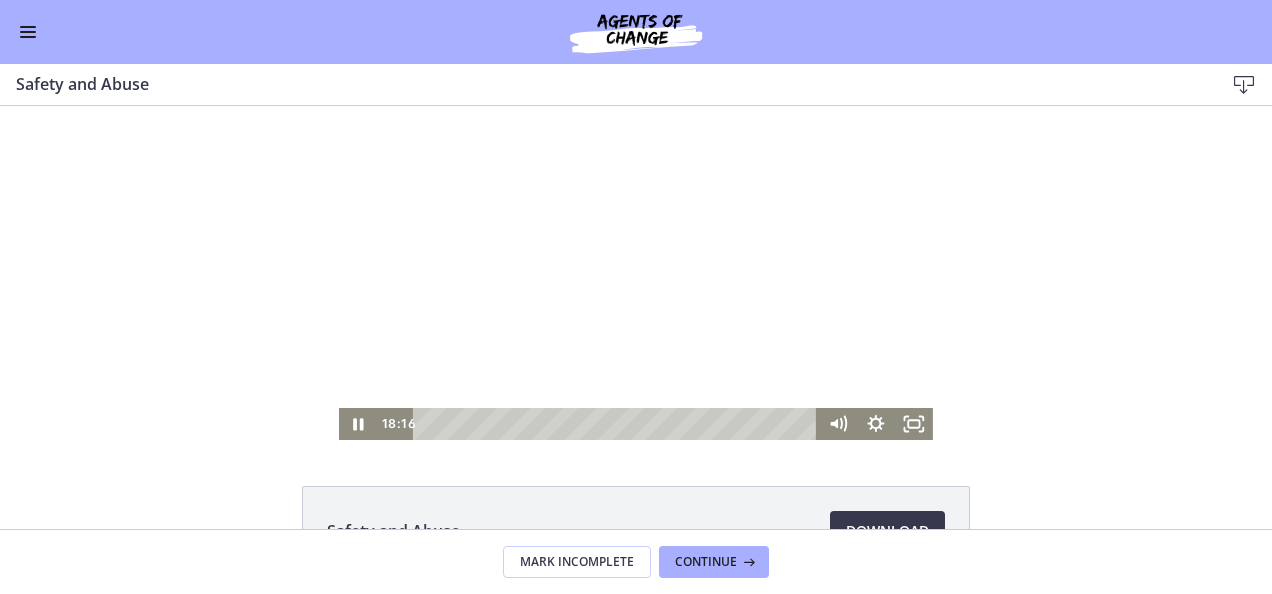 scroll, scrollTop: 0, scrollLeft: 0, axis: both 